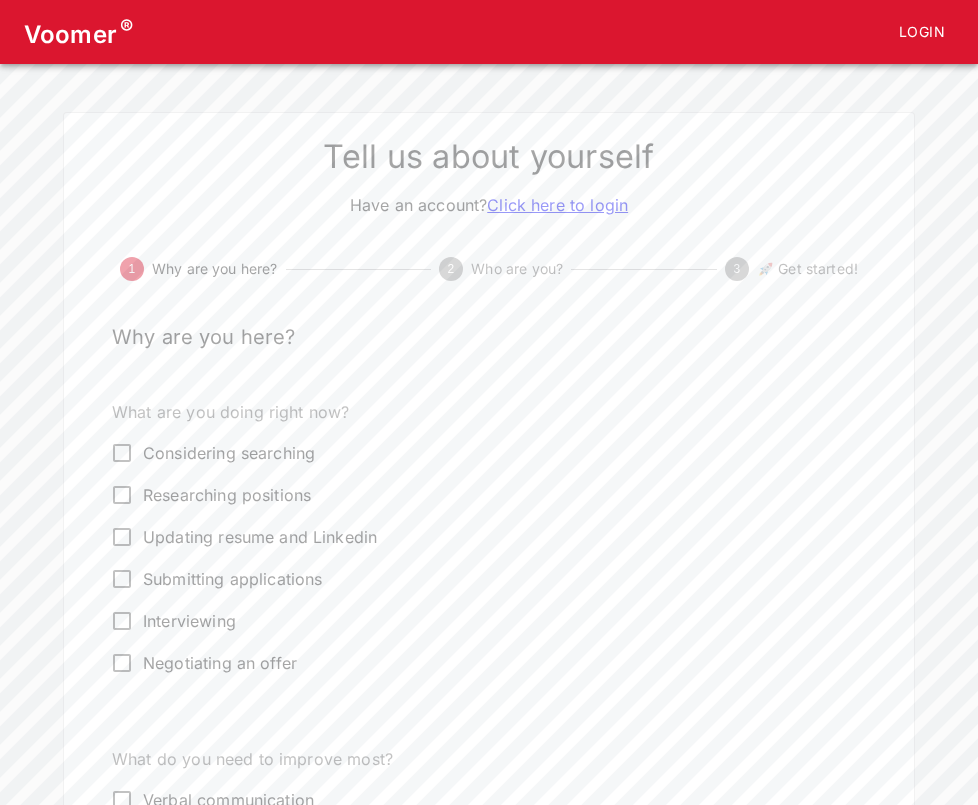 scroll, scrollTop: 296, scrollLeft: 0, axis: vertical 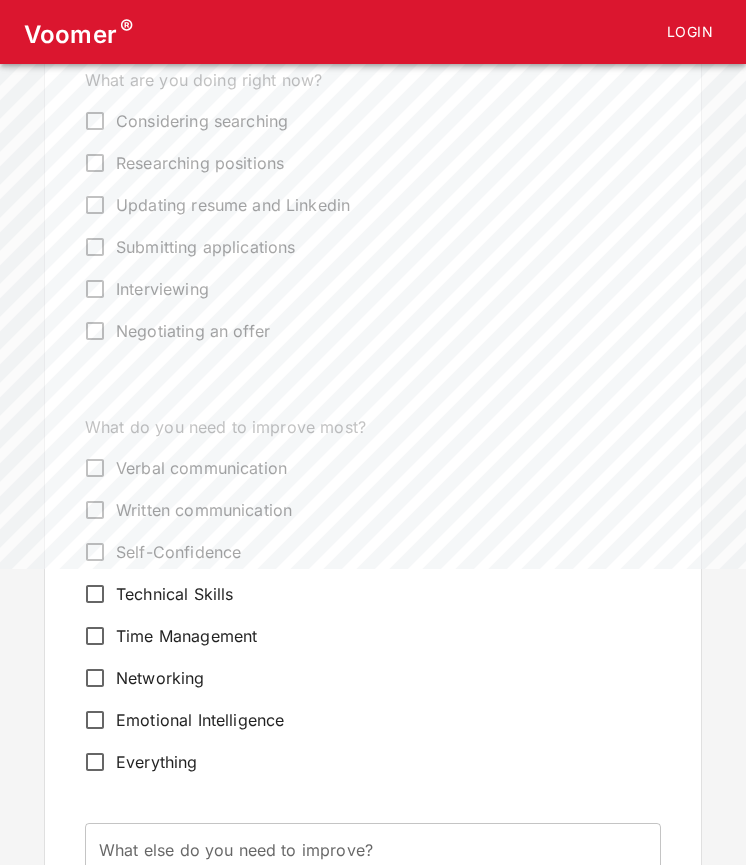 click on "Verbal communication" at bounding box center [201, 468] 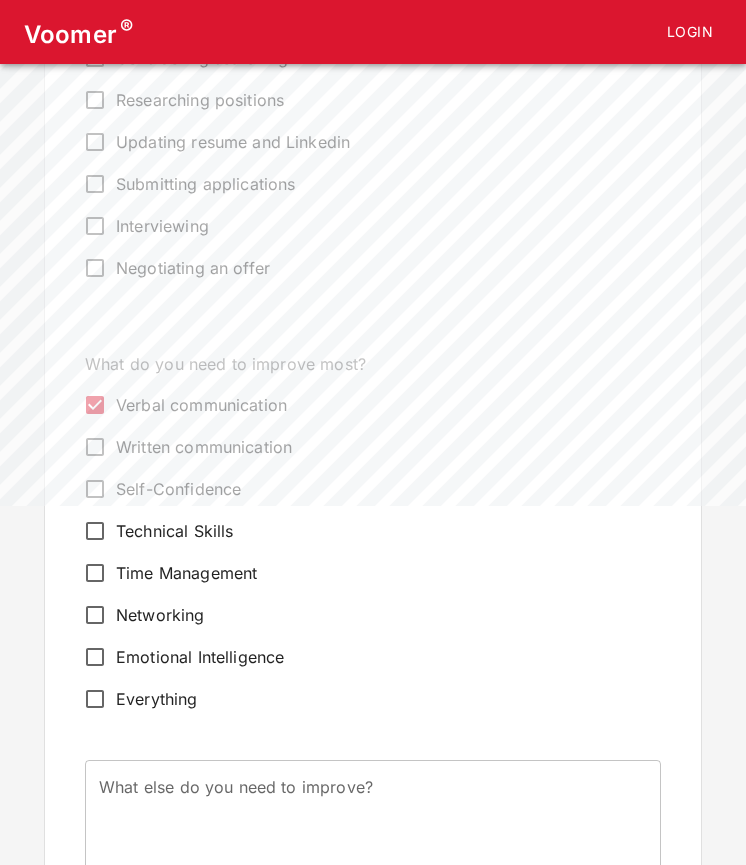 scroll, scrollTop: 386, scrollLeft: 0, axis: vertical 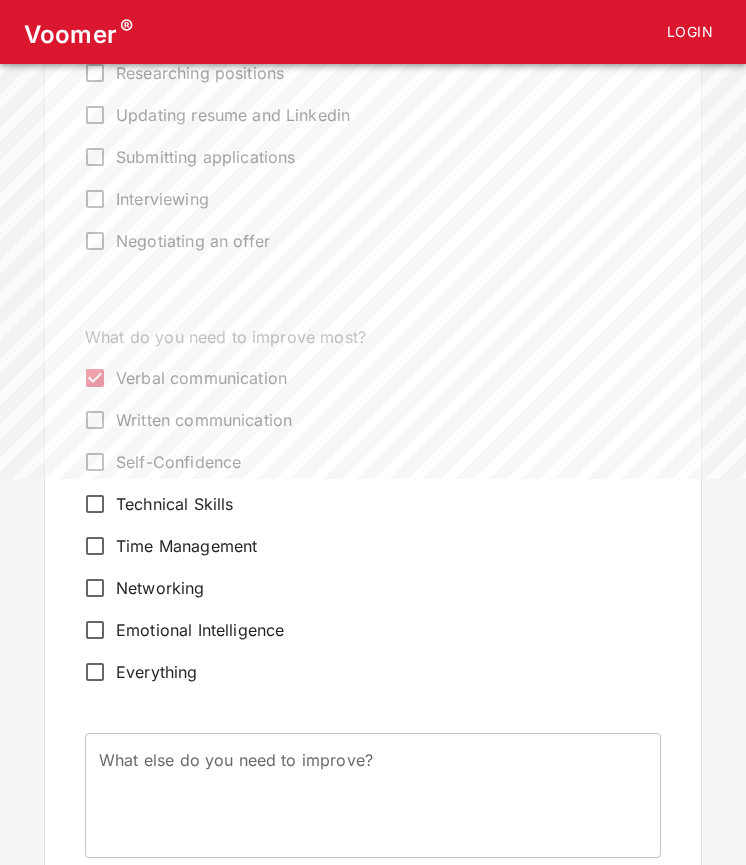 click on "Self-Confidence" at bounding box center [178, 462] 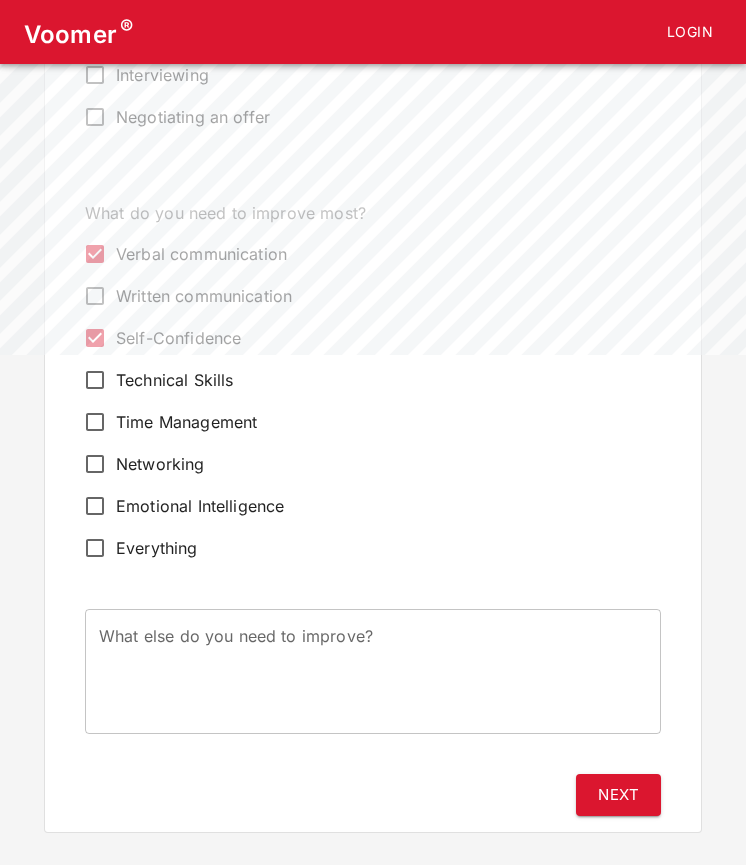 scroll, scrollTop: 509, scrollLeft: 0, axis: vertical 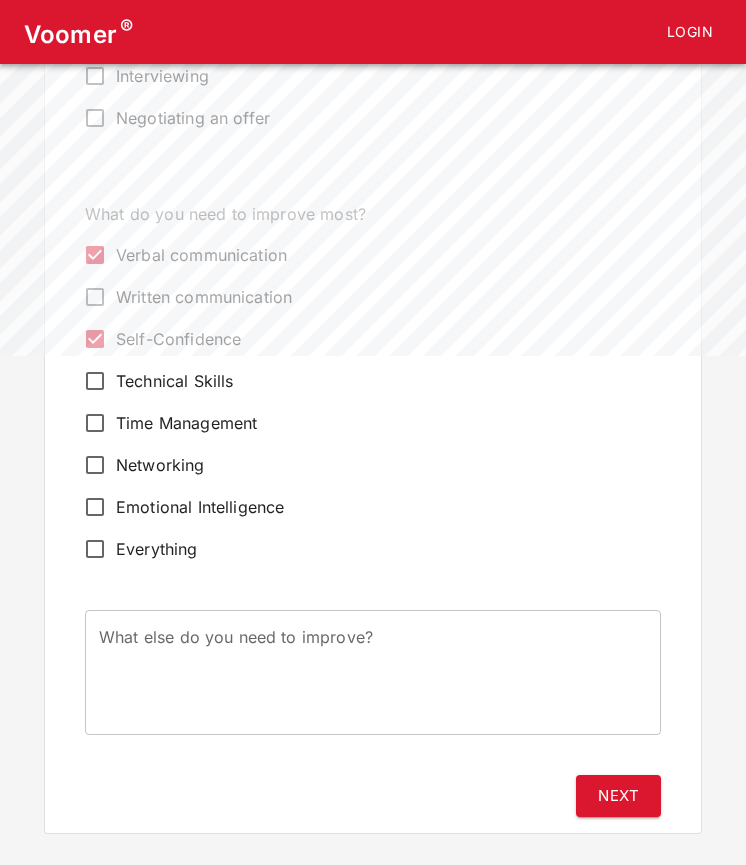 click on "Emotional Intelligence" at bounding box center (200, 507) 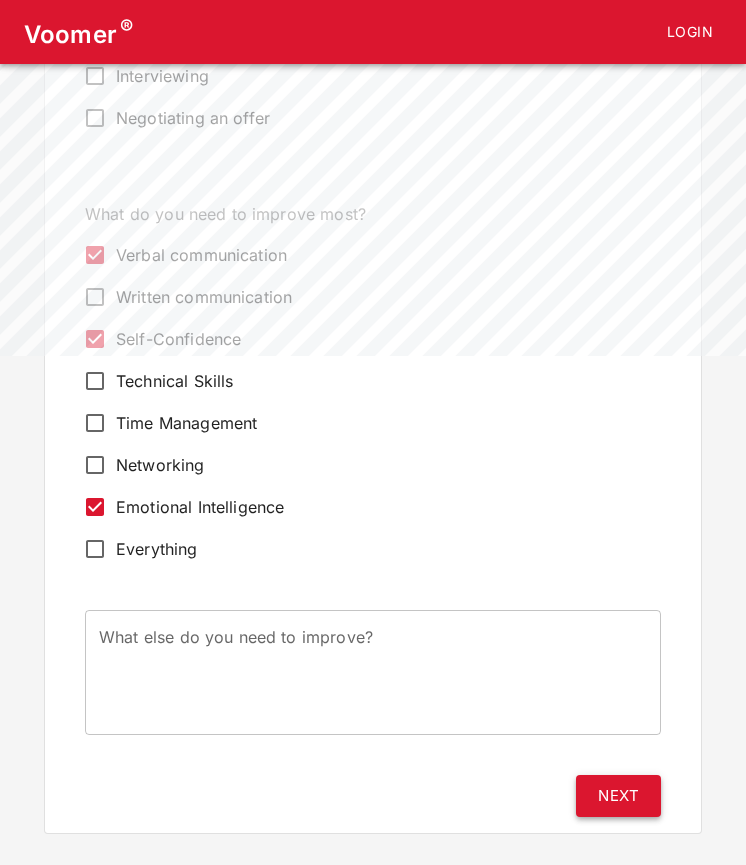 click on "Next" at bounding box center [618, 796] 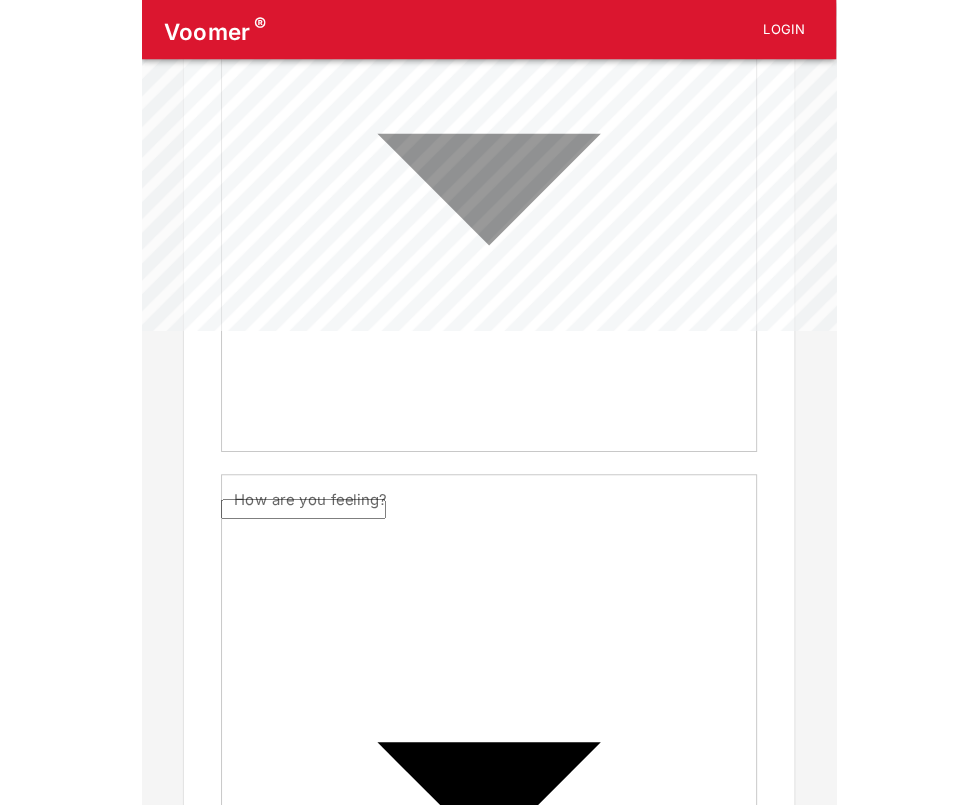 scroll, scrollTop: 0, scrollLeft: 0, axis: both 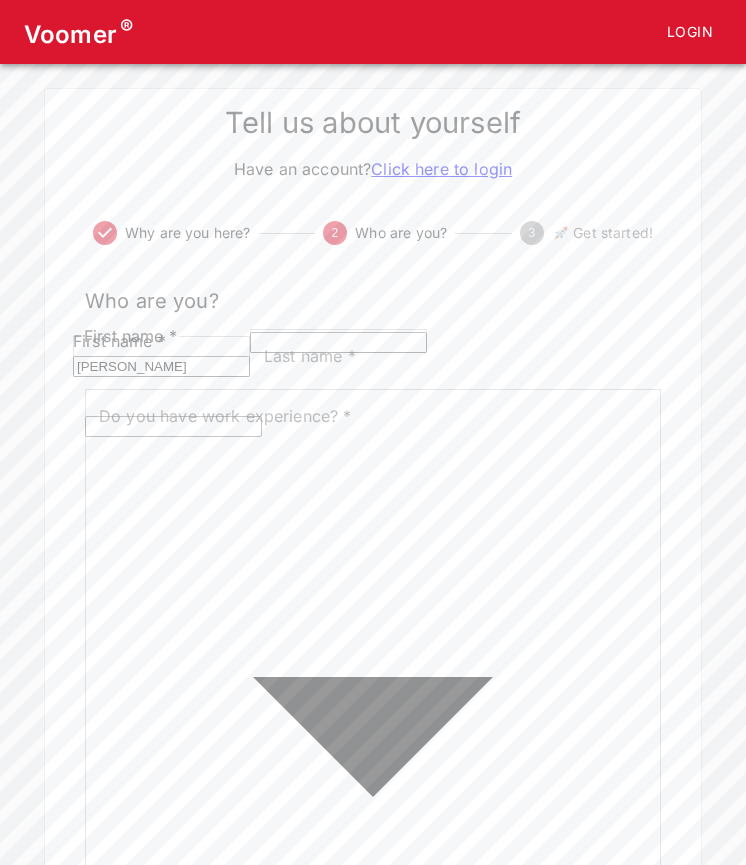 type on "Andrew" 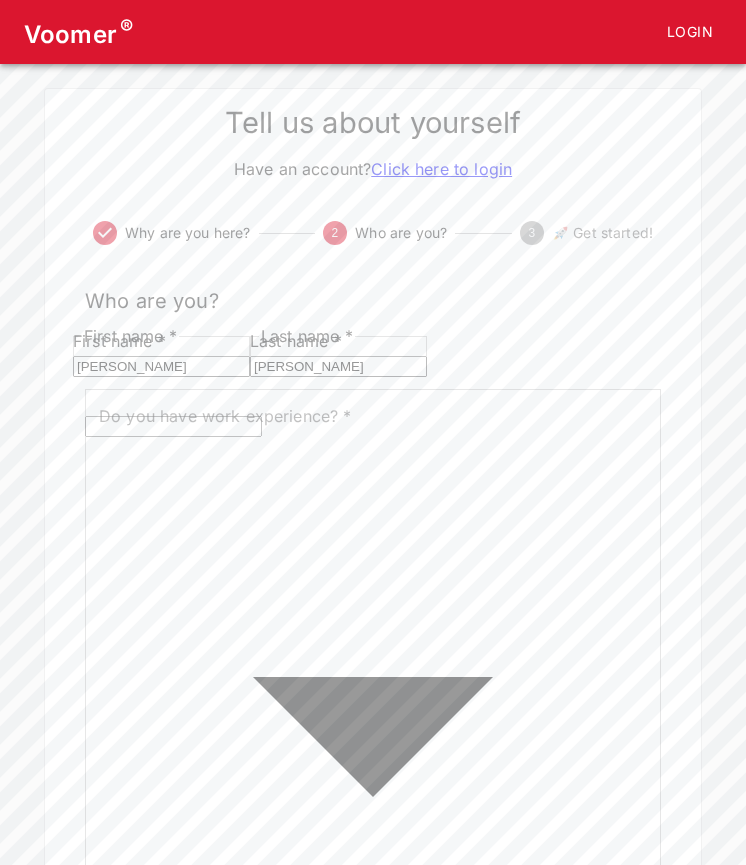 type on "McGann" 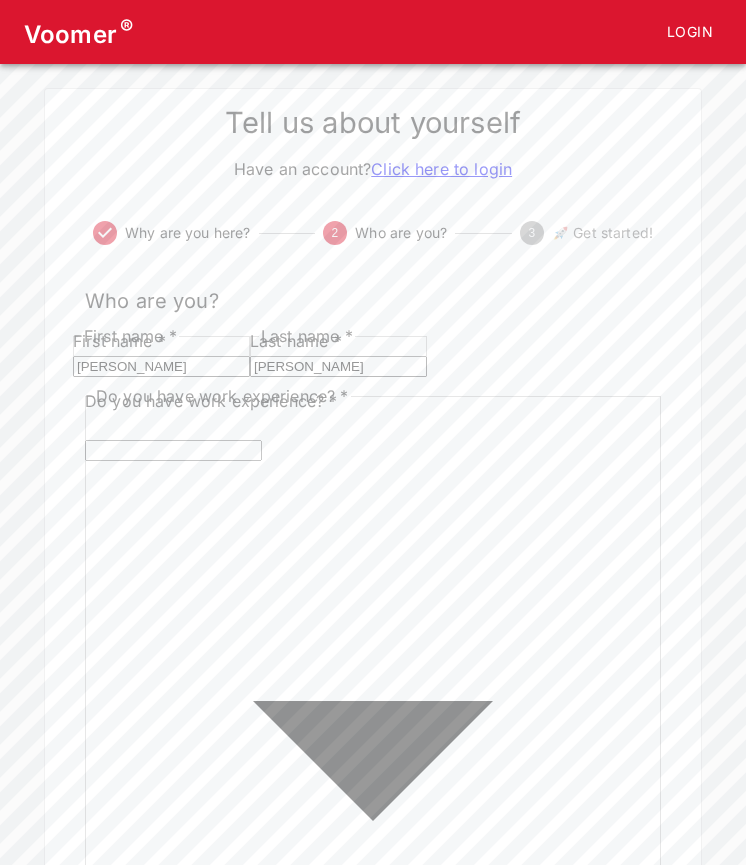 click on "Voomer ® Login Tell us about yourself Have an account?  Click here to login Why are you here? 2 Who are you? 3 🚀 Get started! Who are you? First name * Andrew First name * Last name * McGann Last name * Do you have work experience? * ​ Do you have work experience? * How are you feeling? ​ How are you feeling? Back Next Do you have work experience? * Yes! 👔 No! 🚀" at bounding box center [373, 950] 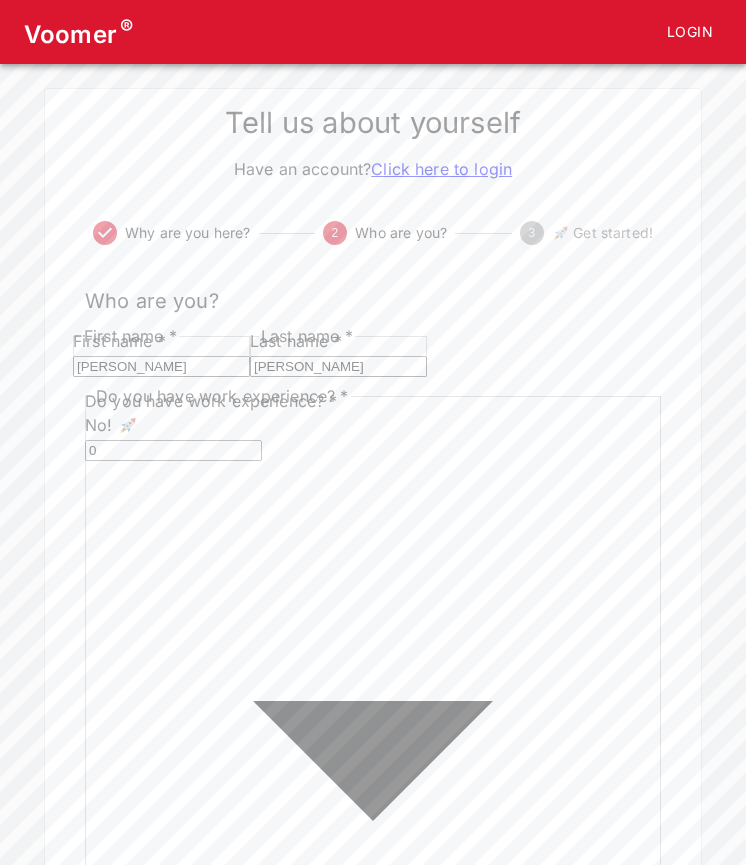 click on "Voomer ® Login Tell us about yourself Have an account?  Click here to login Why are you here? 2 Who are you? 3 🚀 Get started! Who are you? First name * Andrew First name * Last name * McGann Last name * Do you have work experience? * No! 🚀 0 Do you have work experience? * How are you feeling? ​ How are you feeling? Back Next" at bounding box center (373, 898) 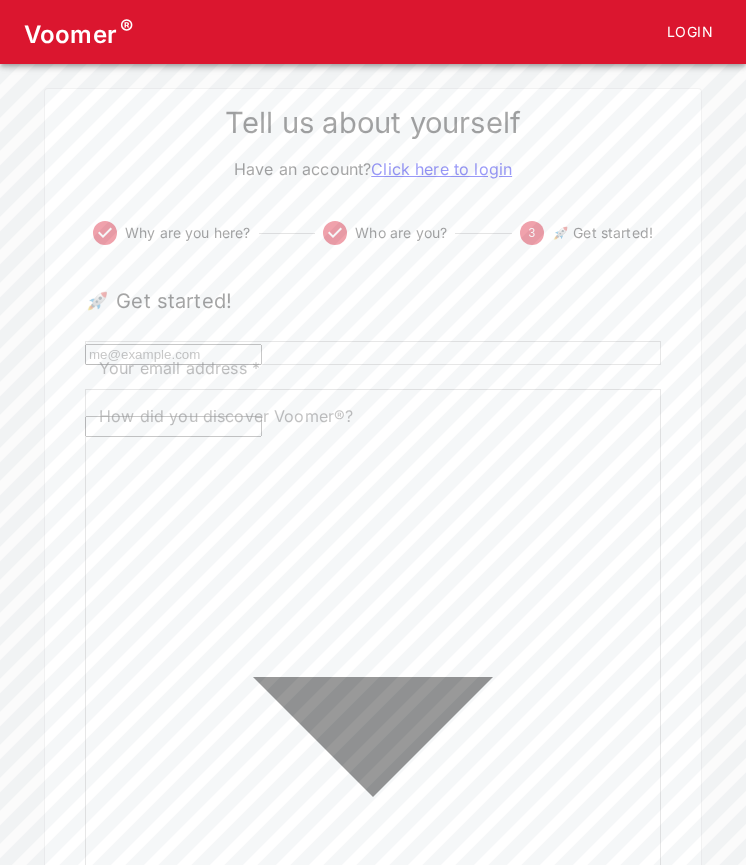 click on "Your email address *" at bounding box center [173, 354] 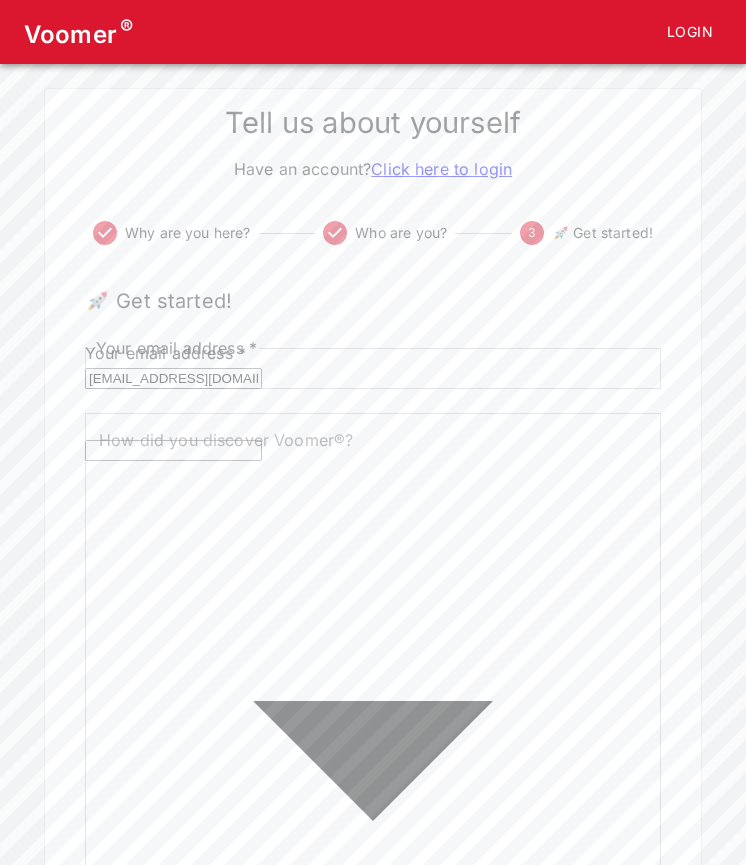 type on "acmgann610525@gmail.com" 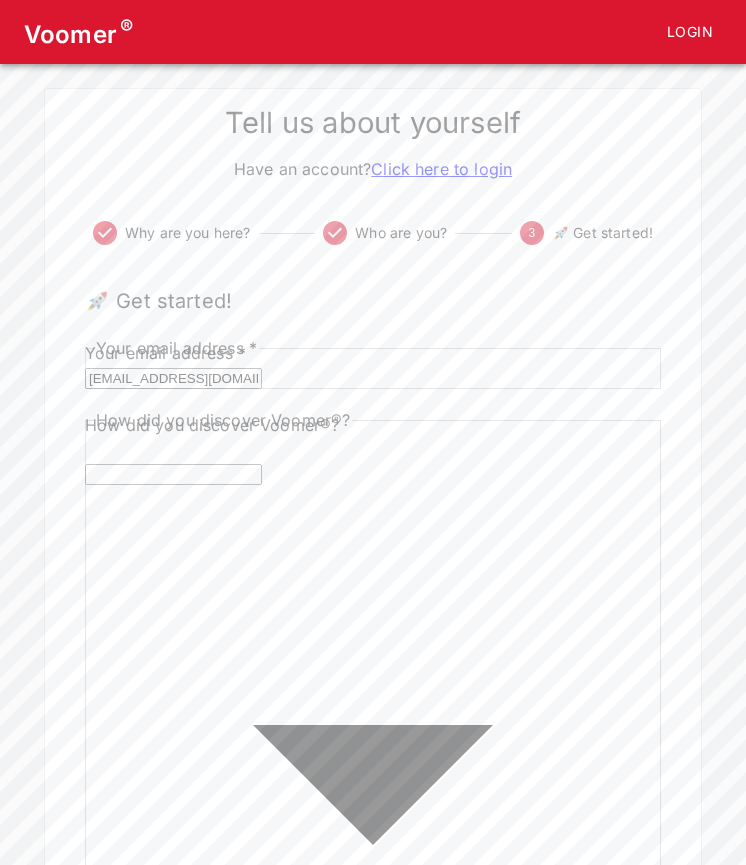 click on "How did you discover Voomer®? 💁 Recommended by friend or colleague 🔎 Search engine 📱 Social media 📝 Blog or publication 🔮 Other" at bounding box center [373, 1398] 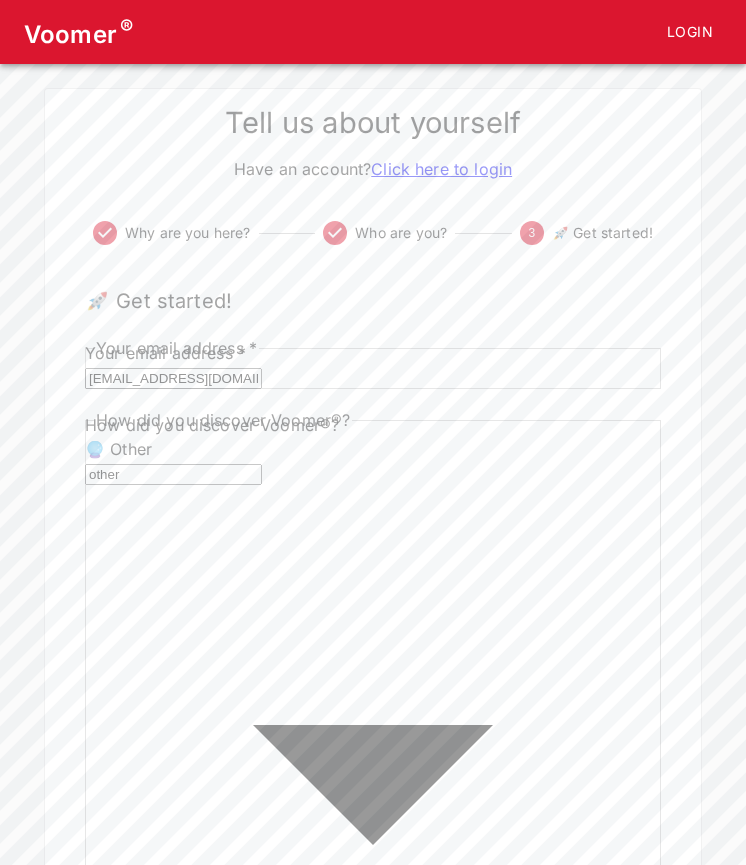 click on "Tell us more about how you found Voomer®!" at bounding box center [373, 1178] 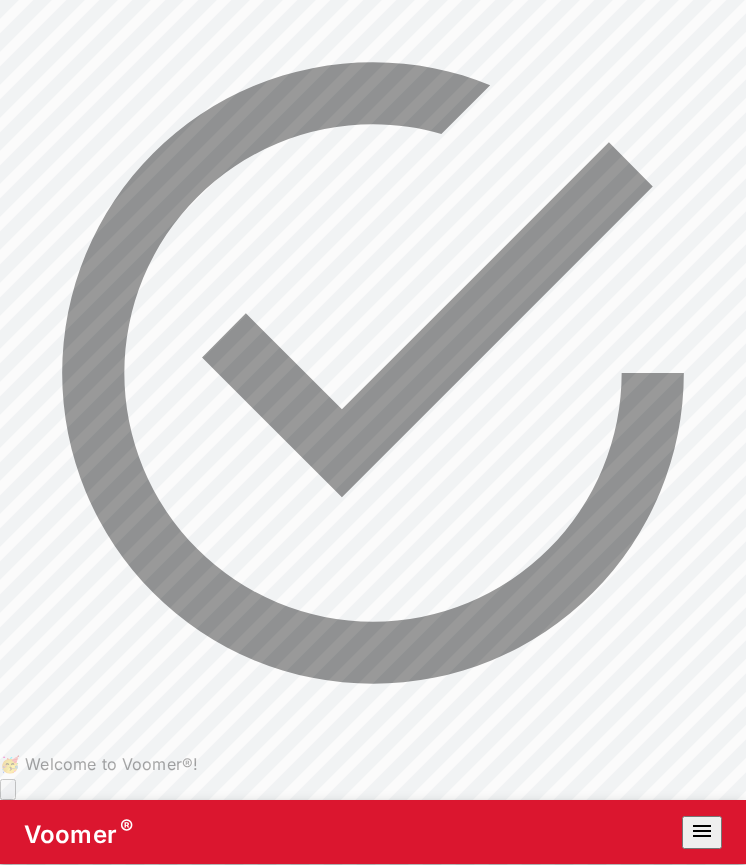 click at bounding box center [8, 789] 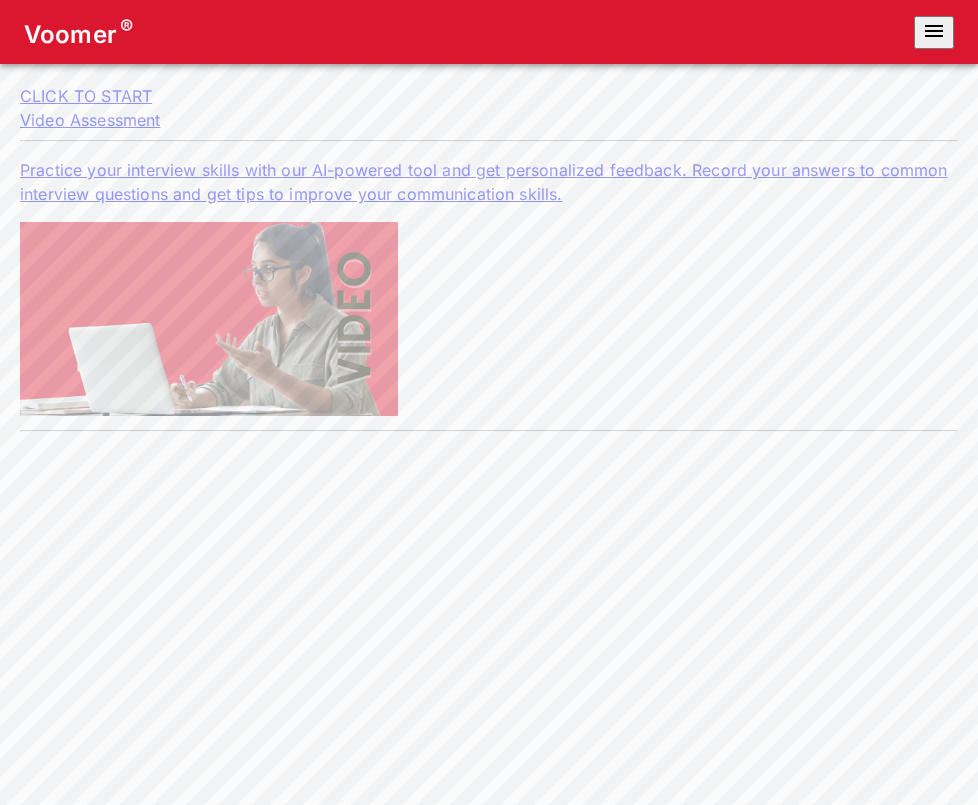 click on "CLICK TO START" at bounding box center [489, 96] 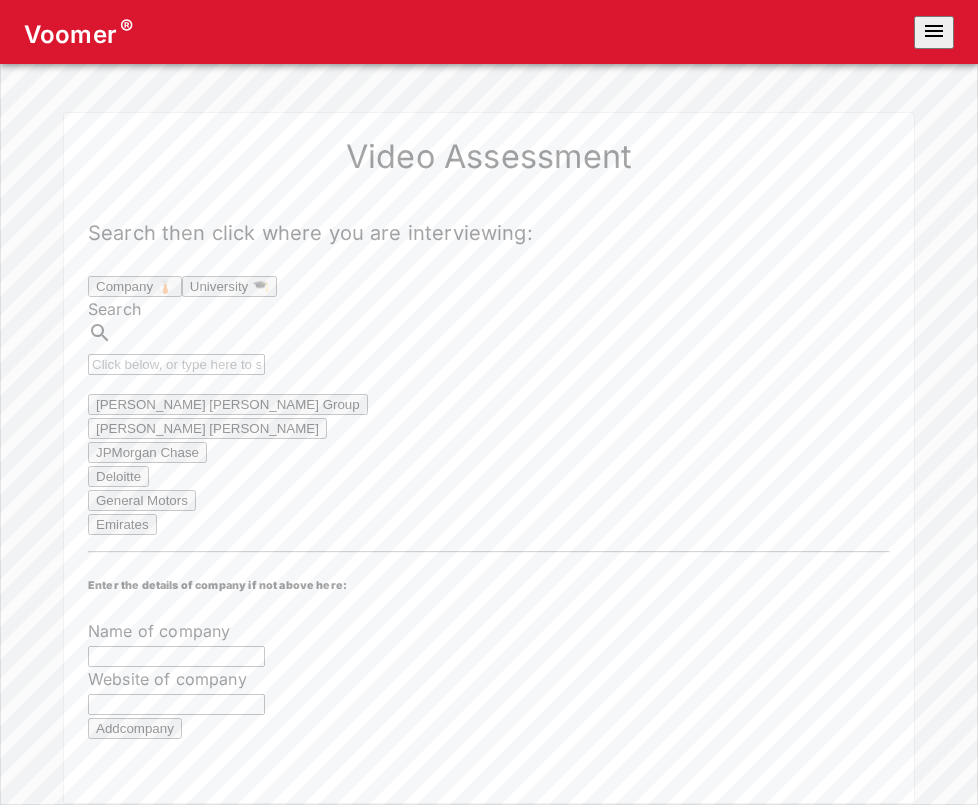 click on "Search" at bounding box center [176, 364] 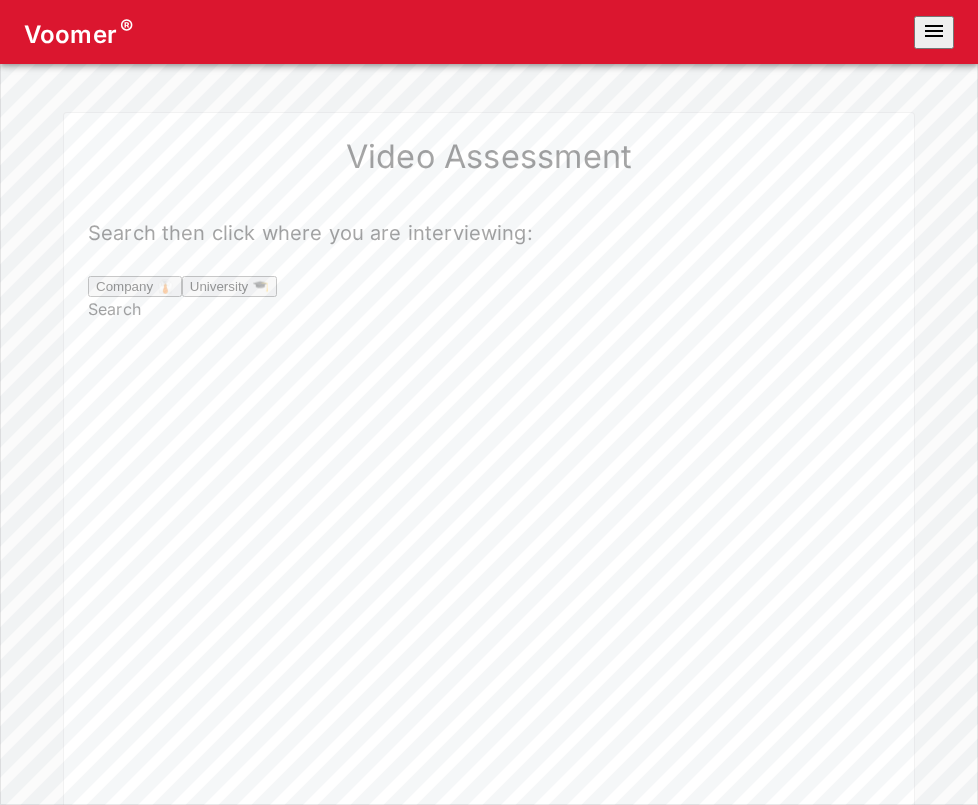type on "Pruden" 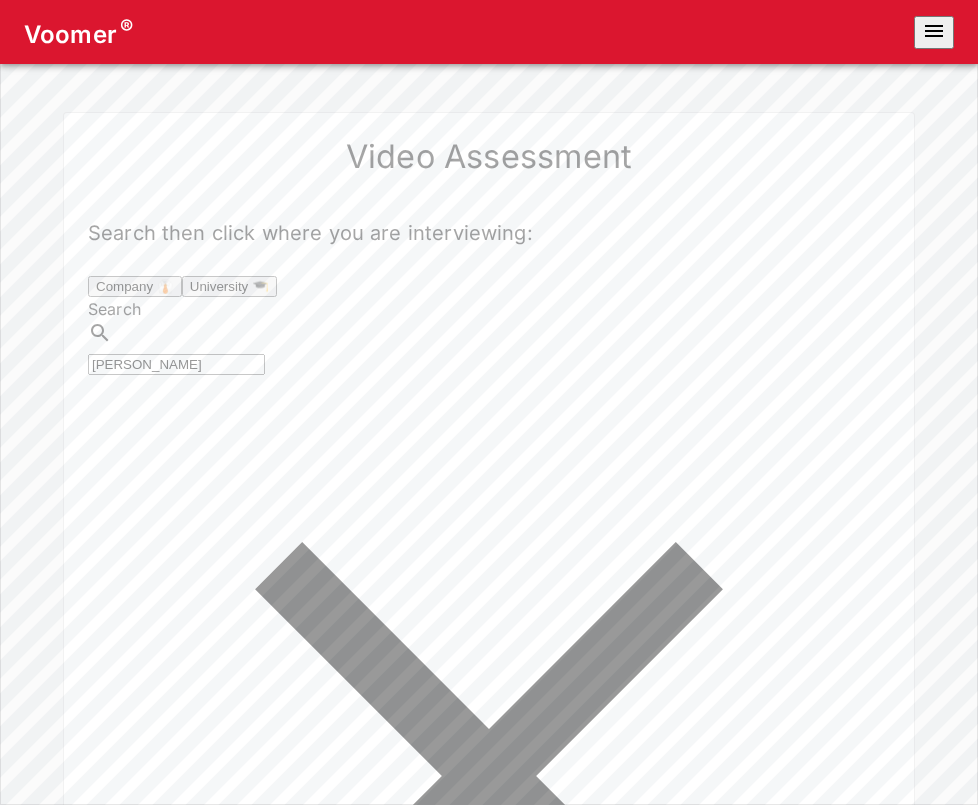 type on "Pruden" 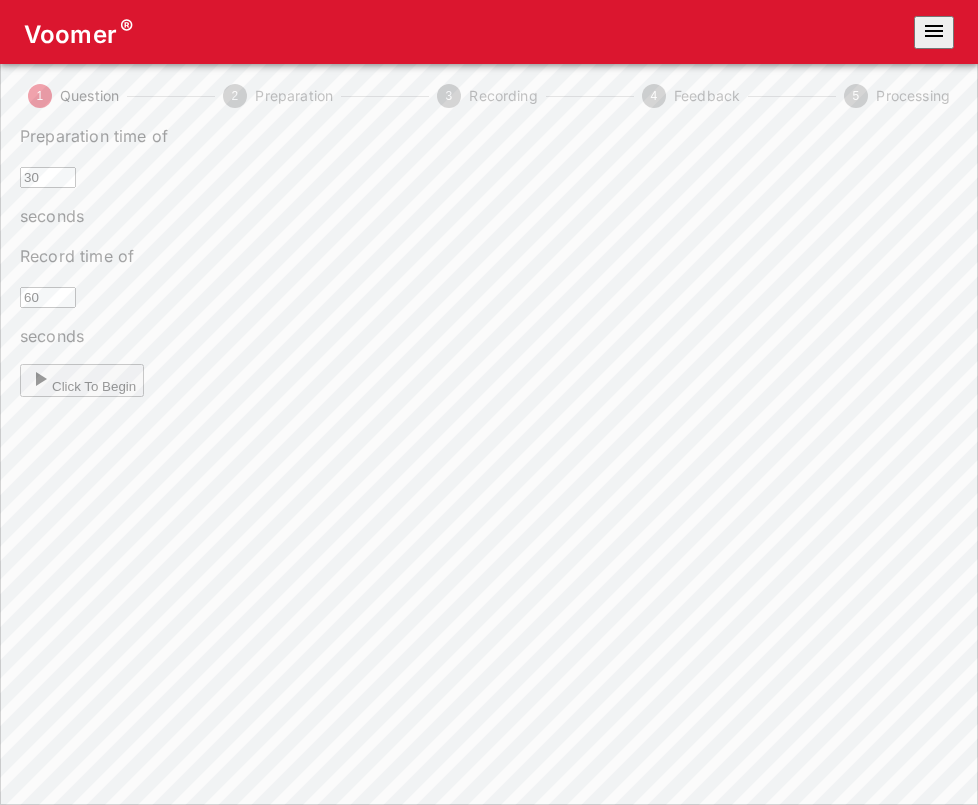 click on "Click To Begin" at bounding box center [82, 380] 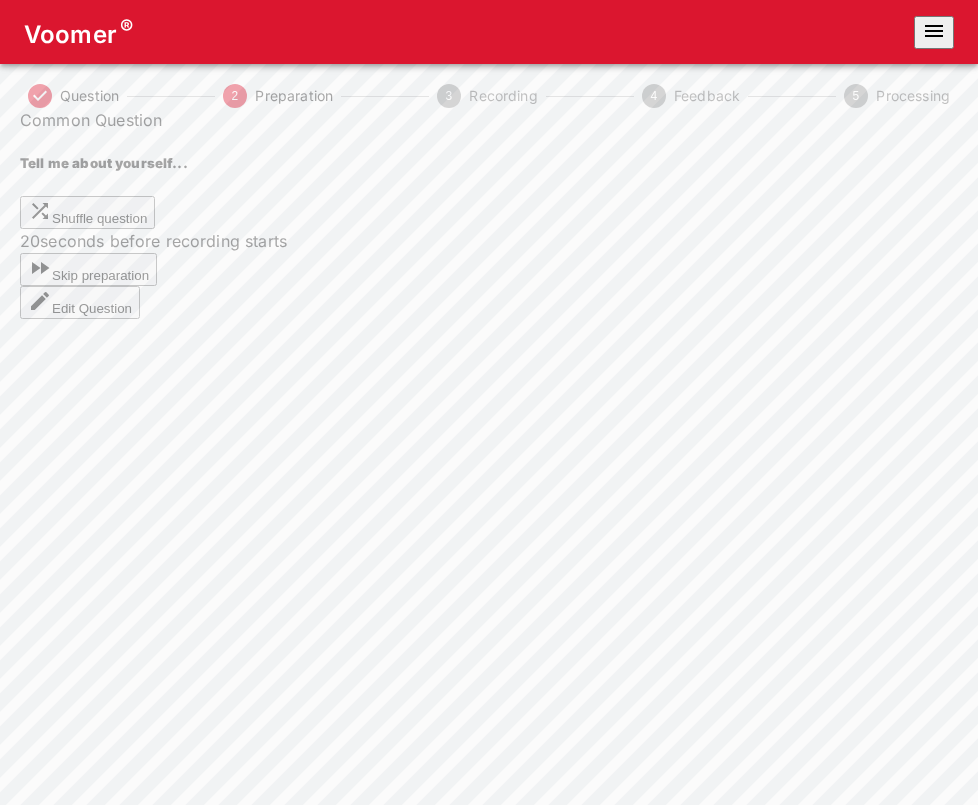 click on "Skip preparation" at bounding box center [88, 269] 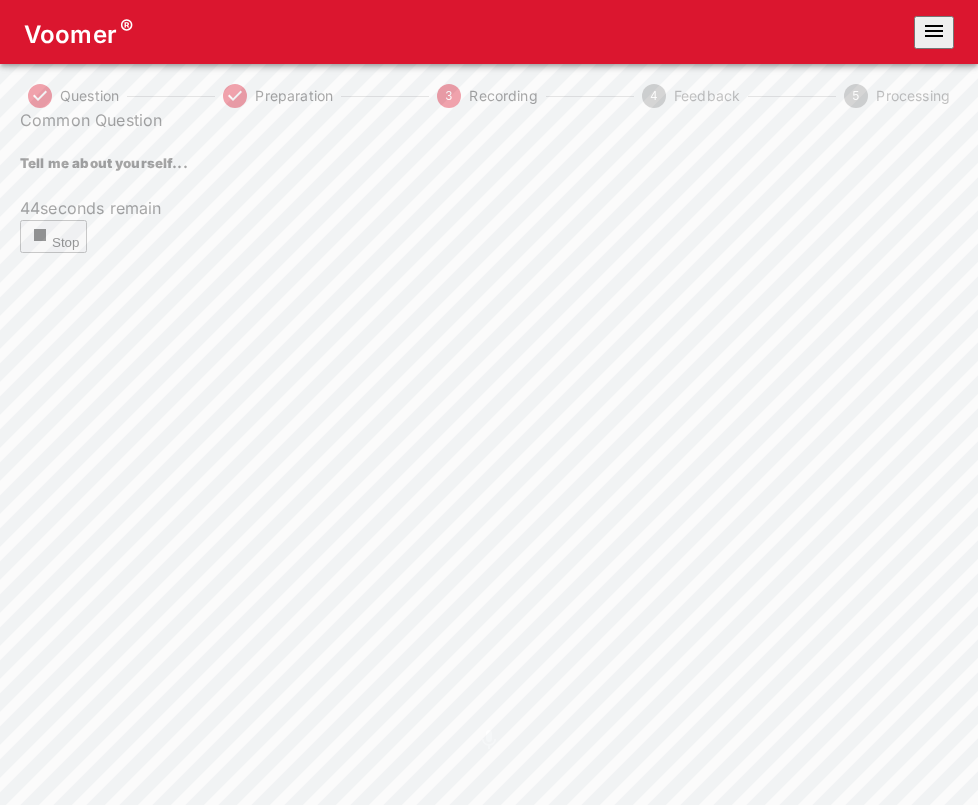 click on "Stop" at bounding box center (53, 236) 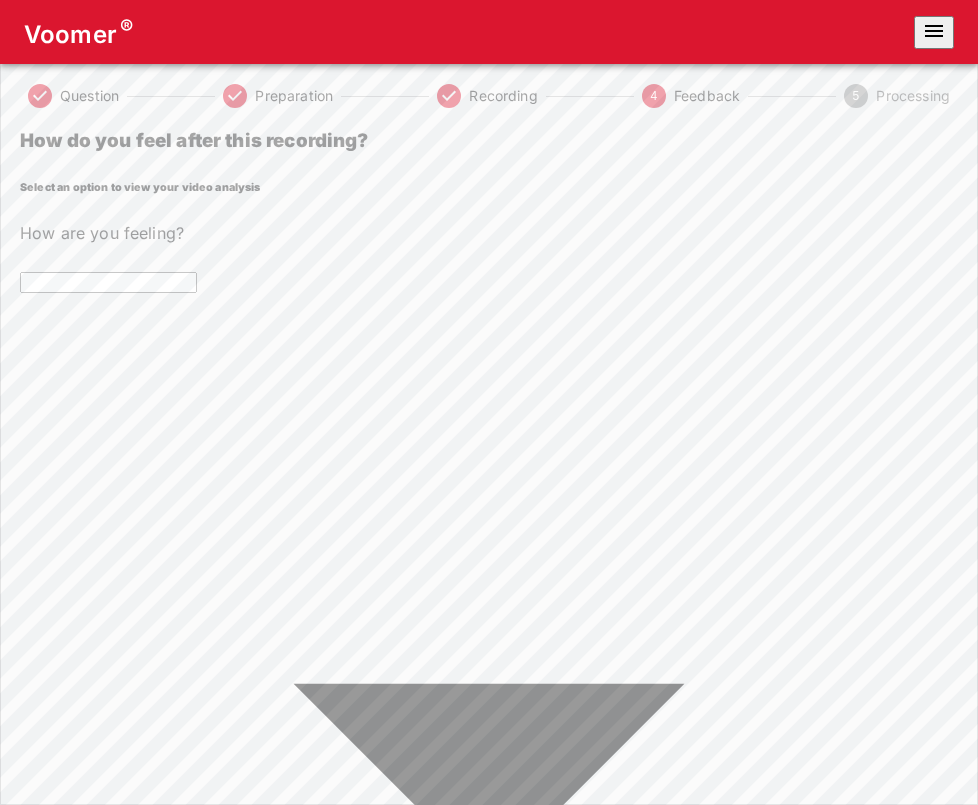 click on "Voomer ® Question Preparation Recording 4 Feedback 5 Processing How do you feel after this recording? Select an option to view your video analysis How are you feeling? ​ How are you feeling? Home Analysis Tokens: ~ Pricing Log Out Emotional State  😃 Excited  😎 Confident  😕 Confused 😟 Worried  😢 Upset  😨 Panicked  😡 Angry" at bounding box center (489, 778) 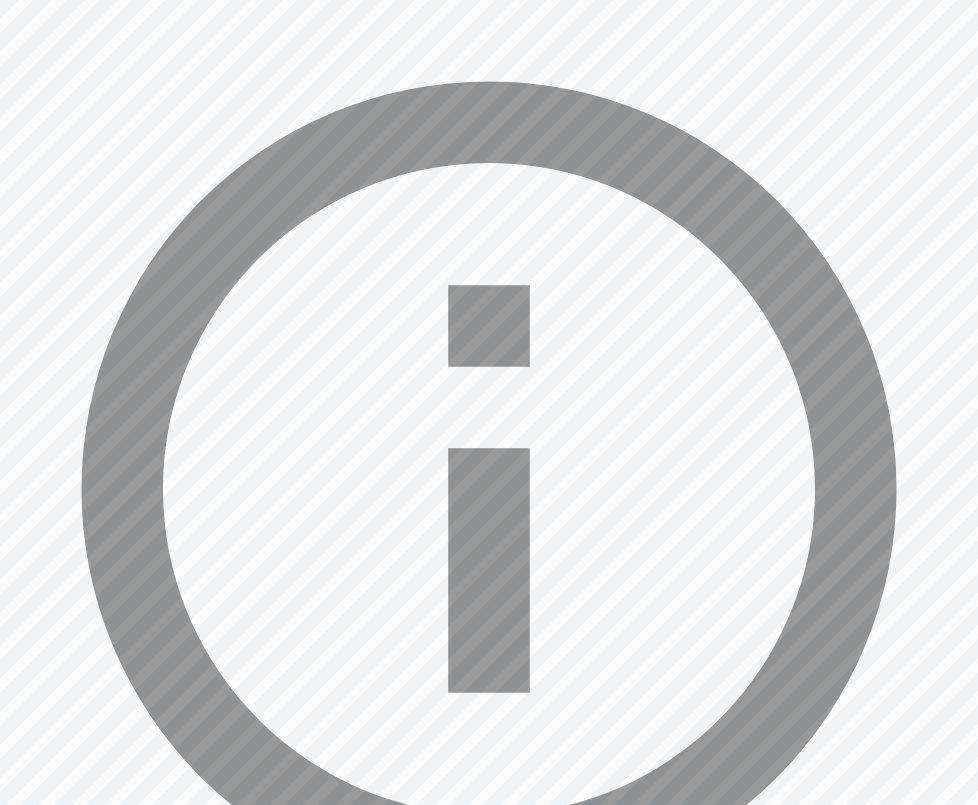 click 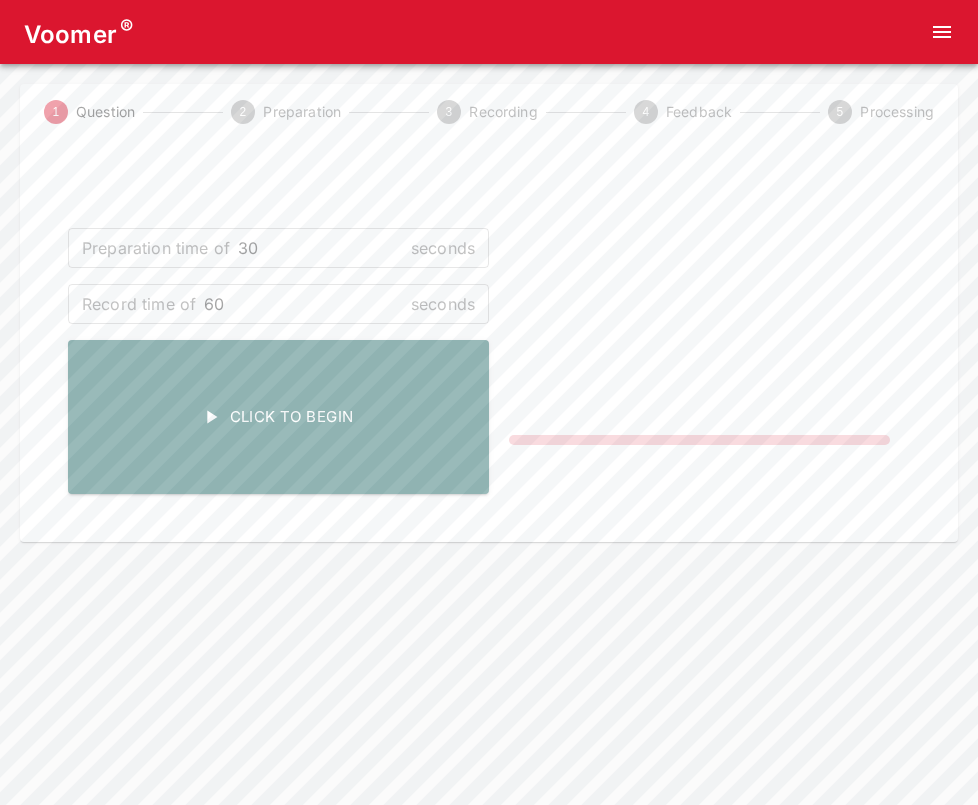 scroll, scrollTop: 0, scrollLeft: 0, axis: both 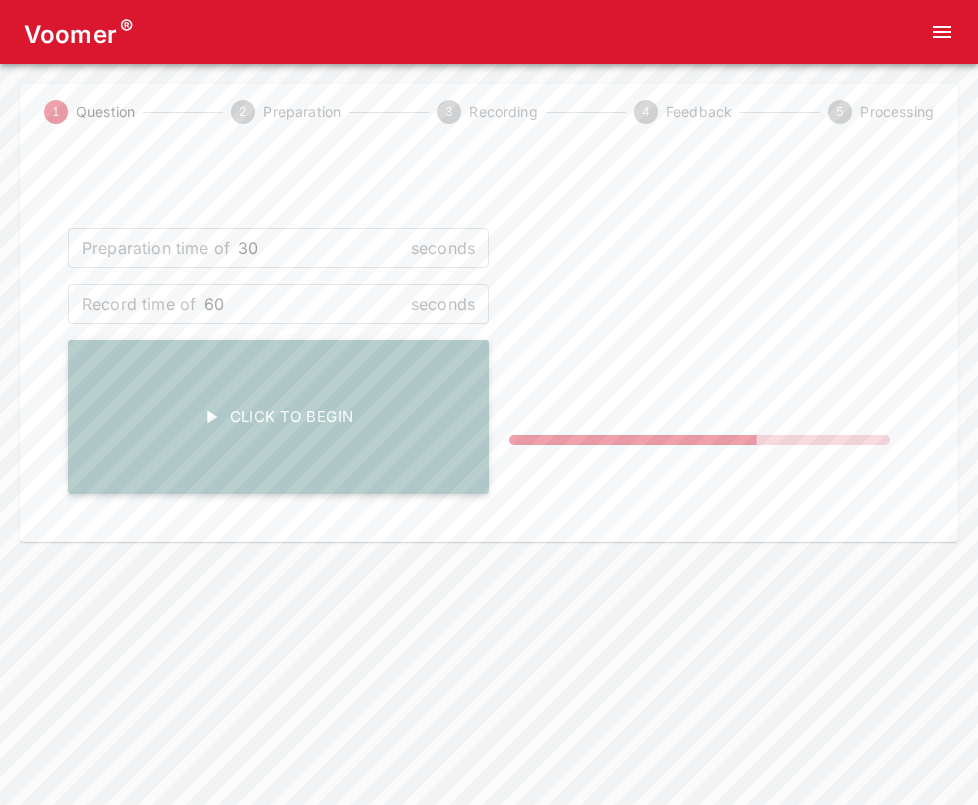 click on "Click To Begin" at bounding box center [278, 417] 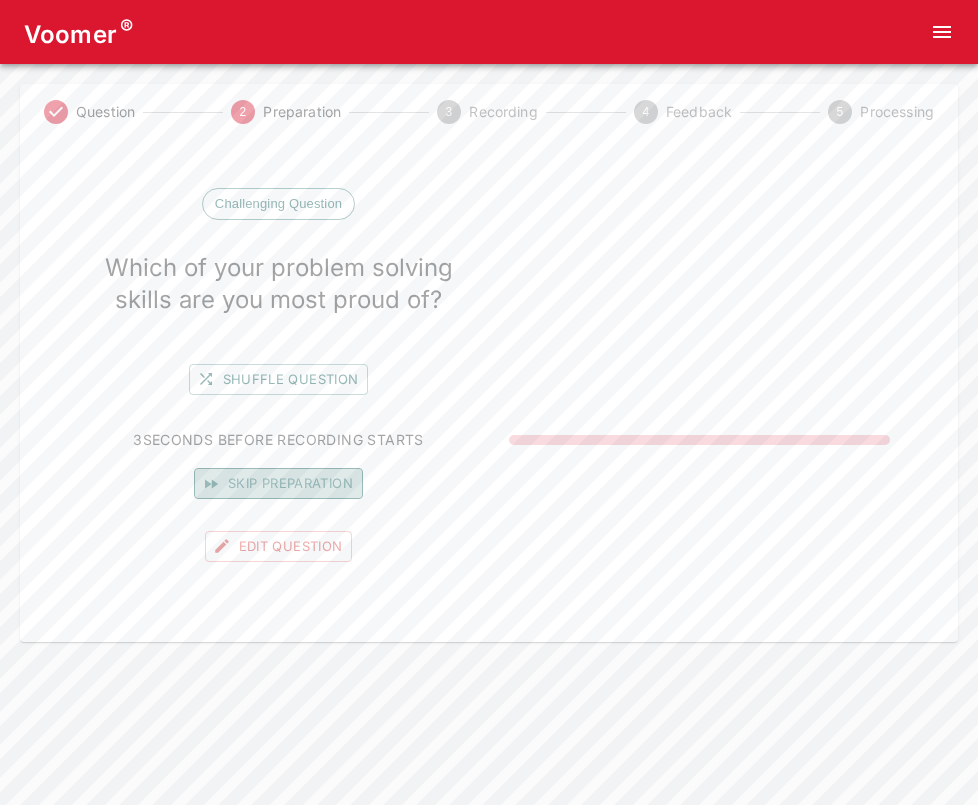 click on "Skip preparation" at bounding box center [278, 483] 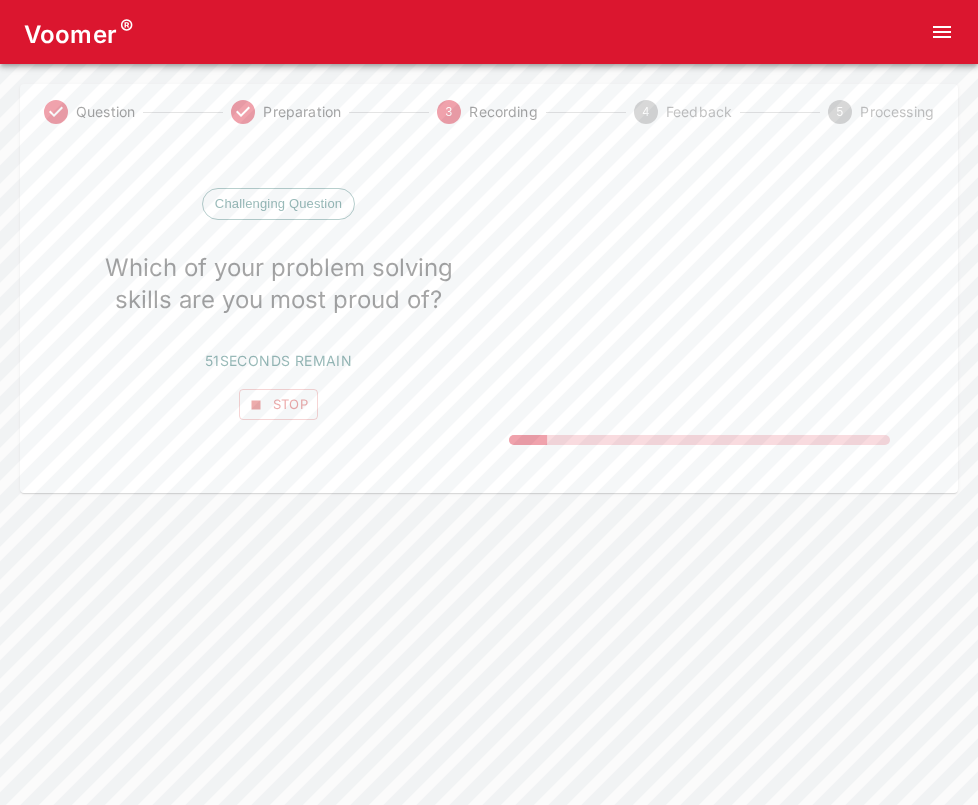 click on "Challenging Question" at bounding box center [278, 204] 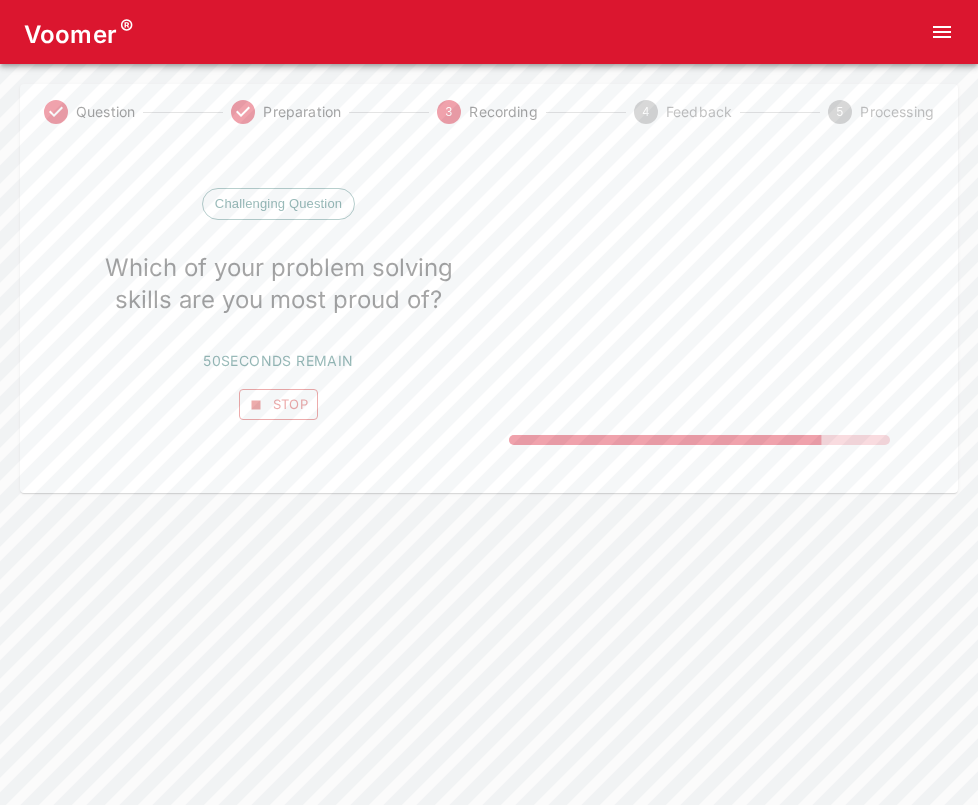 click on "Stop" at bounding box center [279, 404] 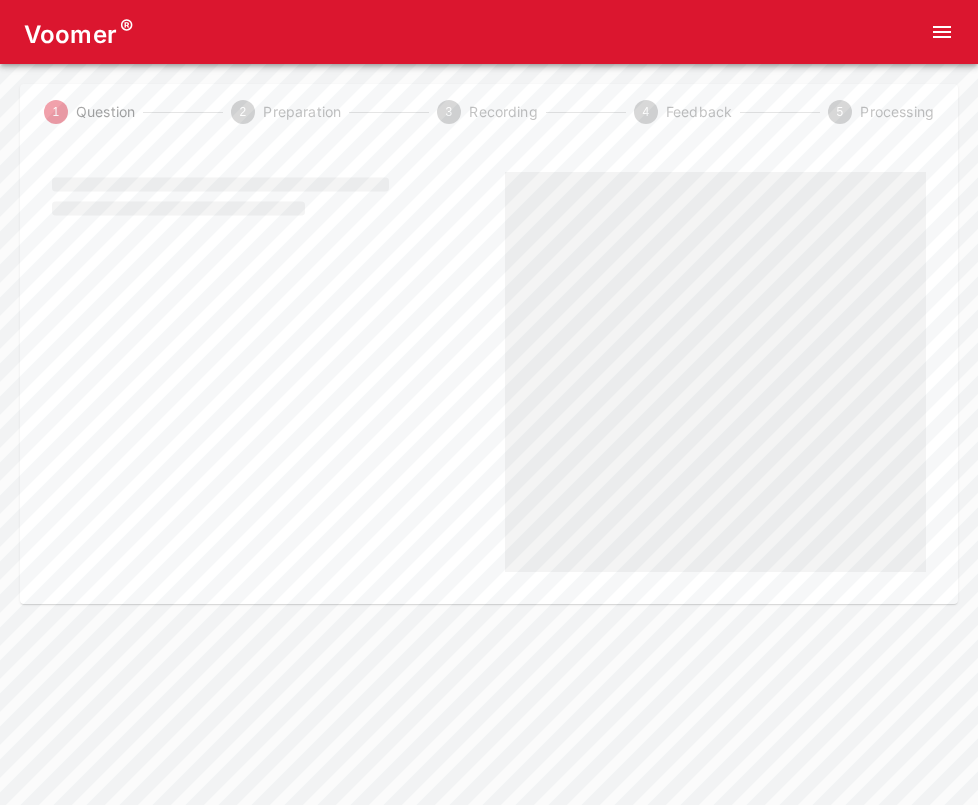 scroll, scrollTop: 0, scrollLeft: 0, axis: both 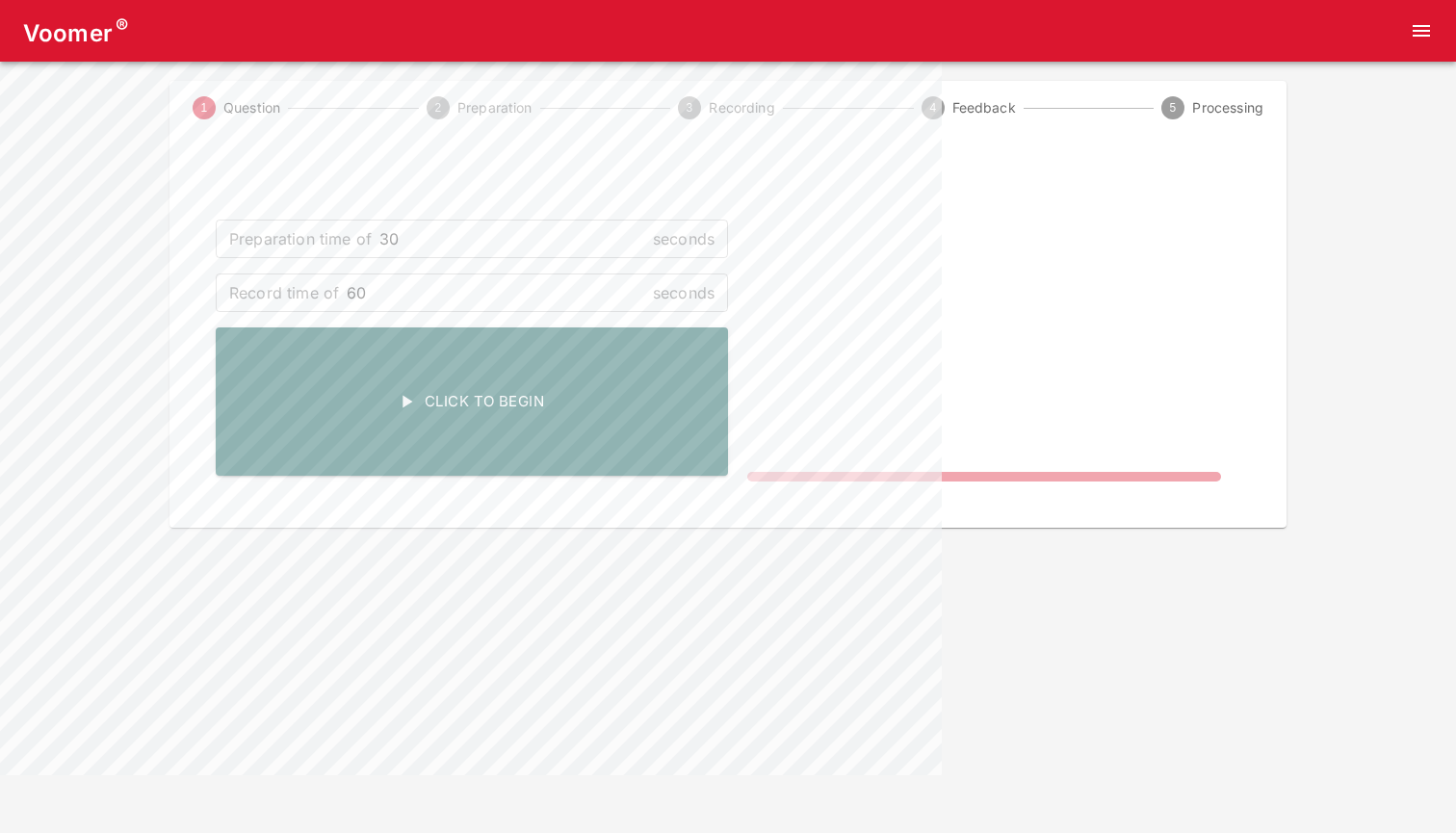 click at bounding box center (984, 319) 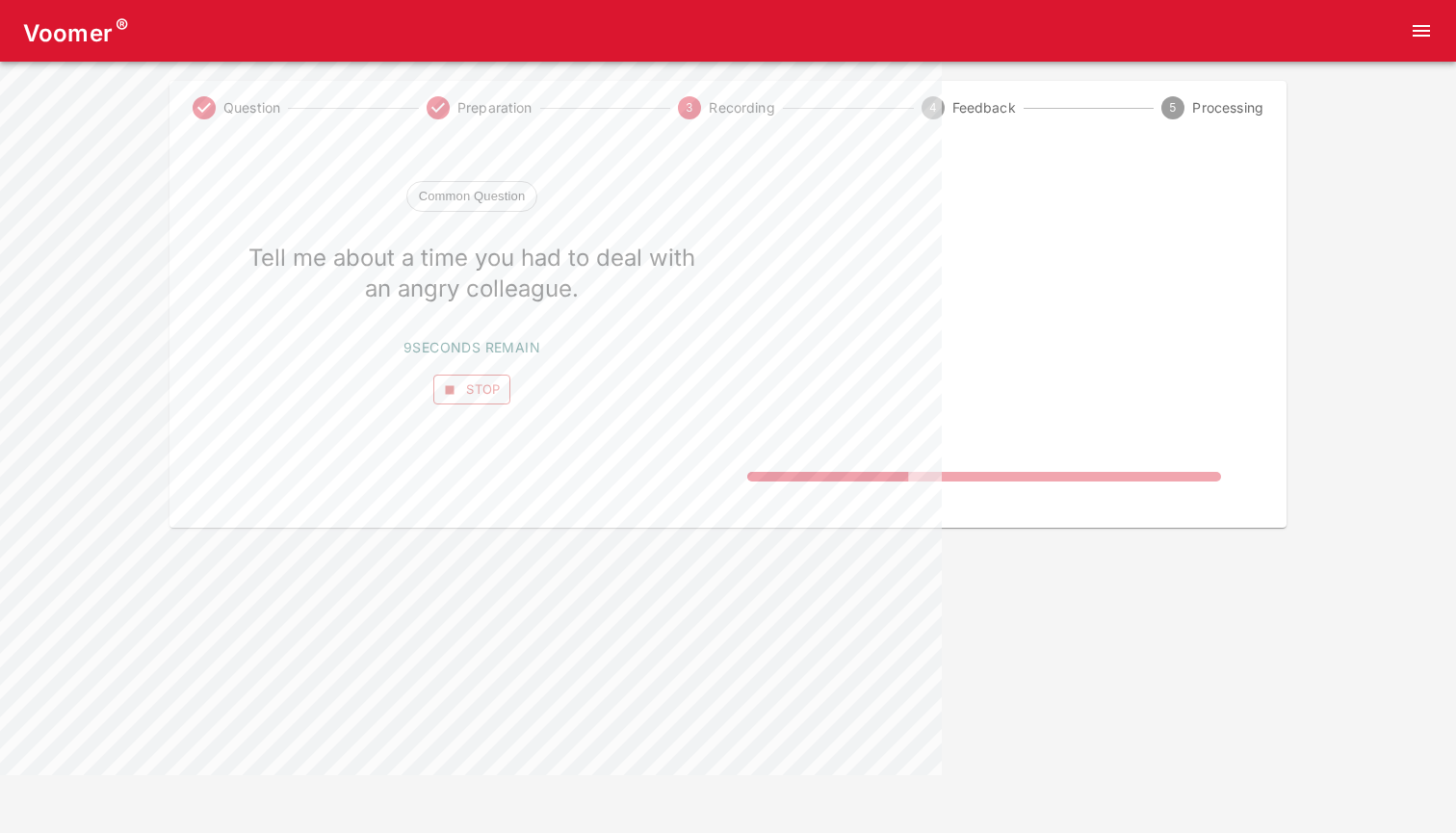 click on "Stop" at bounding box center (472, 389) 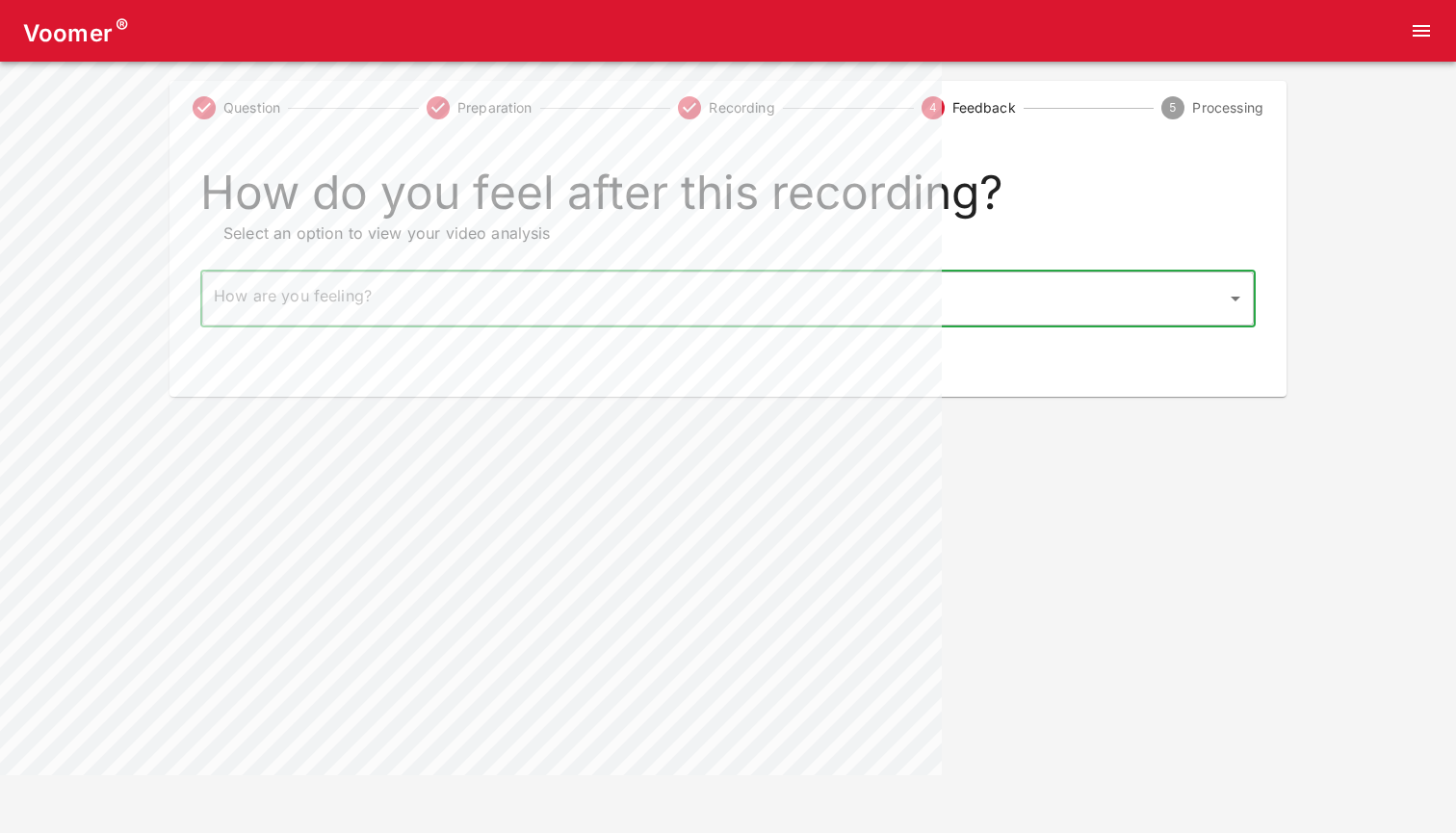 click on "Voomer ® Question Preparation Recording 4 Feedback 5 Processing How do you feel after this recording? Select an option to view your video analysis How are you feeling? ​ How are you feeling? Home Analysis Tokens: ~ Pricing Log Out" at bounding box center (728, 198) 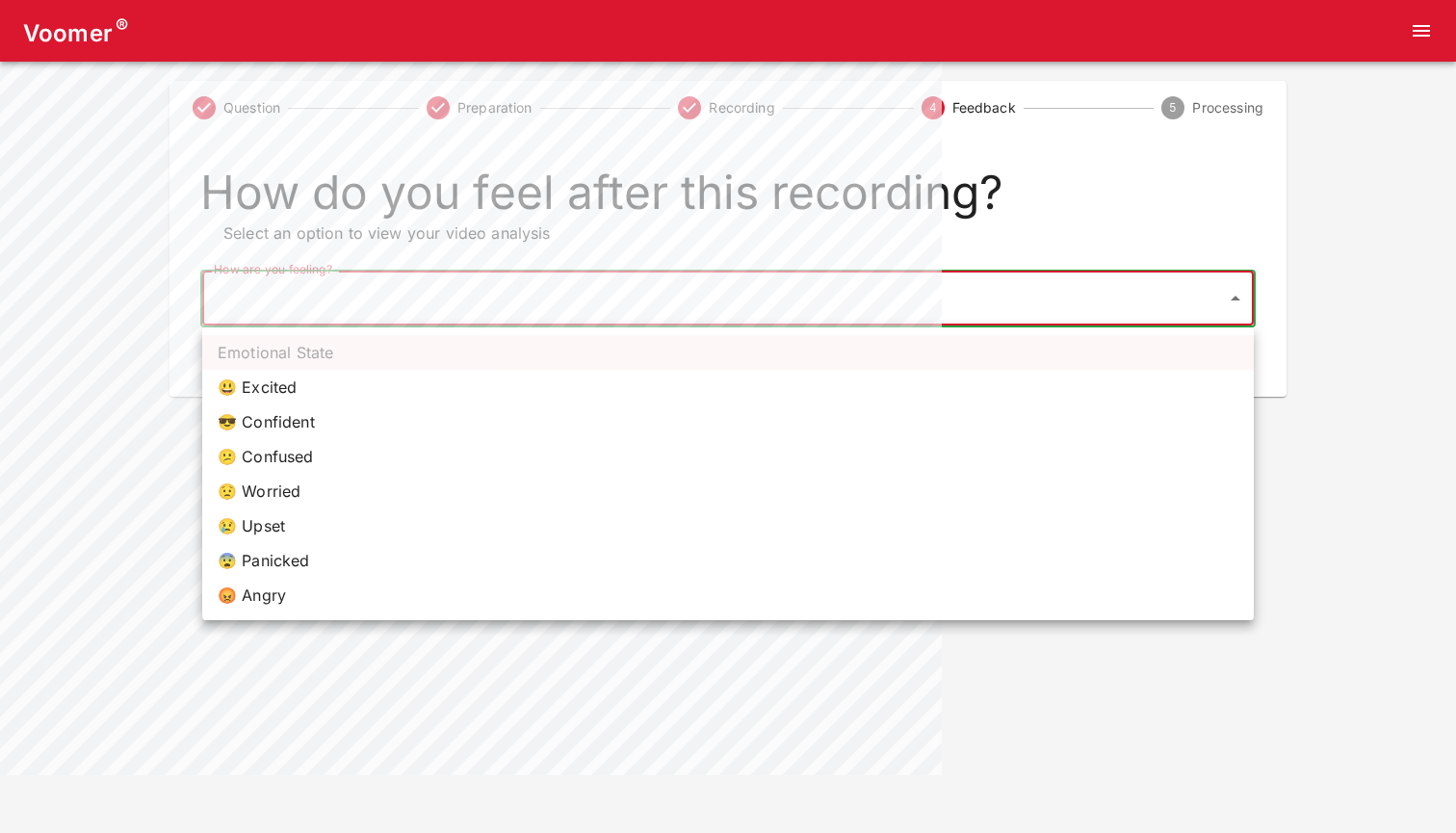 click on "😕 Confused" at bounding box center [728, 456] 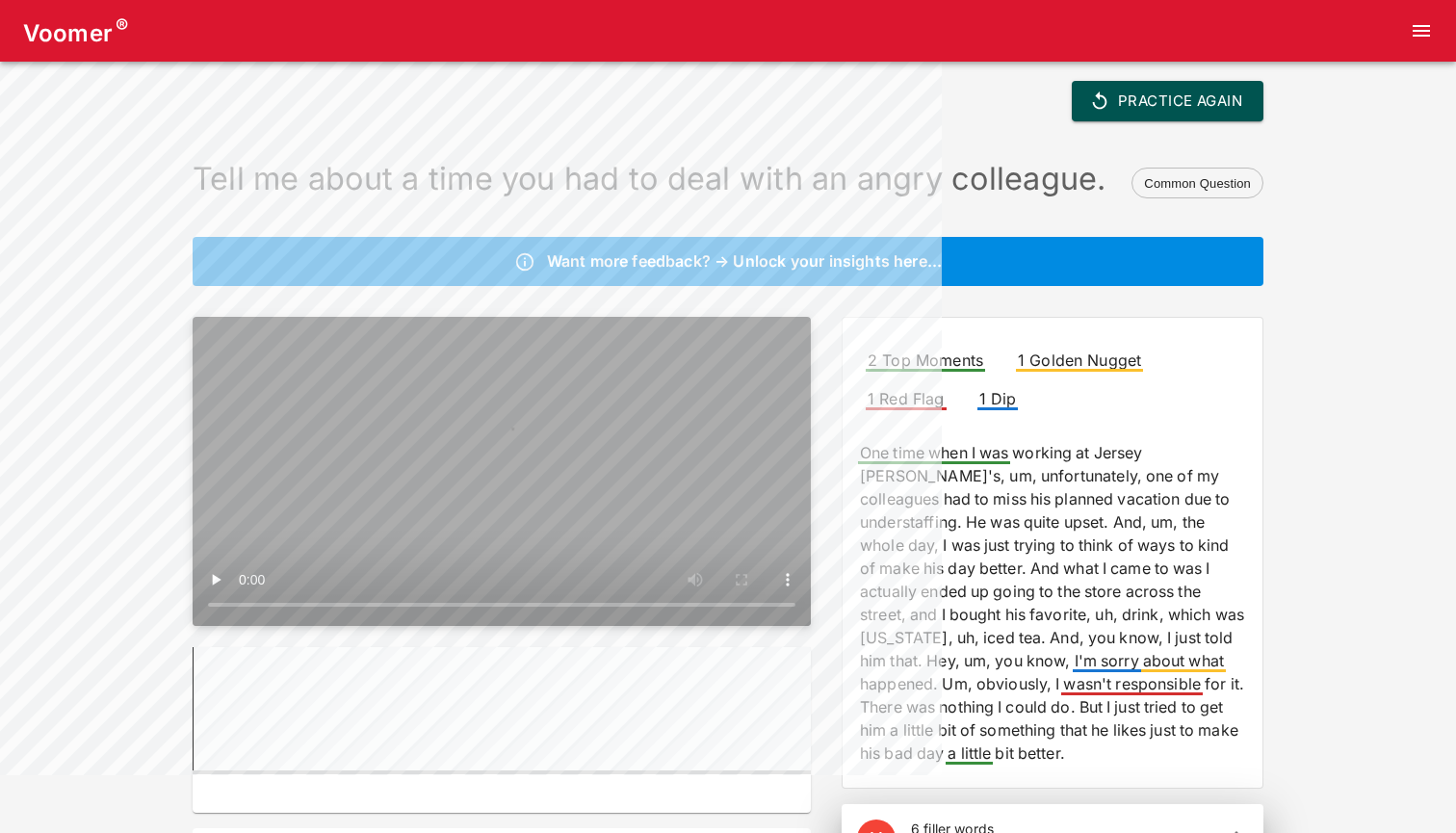 scroll, scrollTop: 0, scrollLeft: 0, axis: both 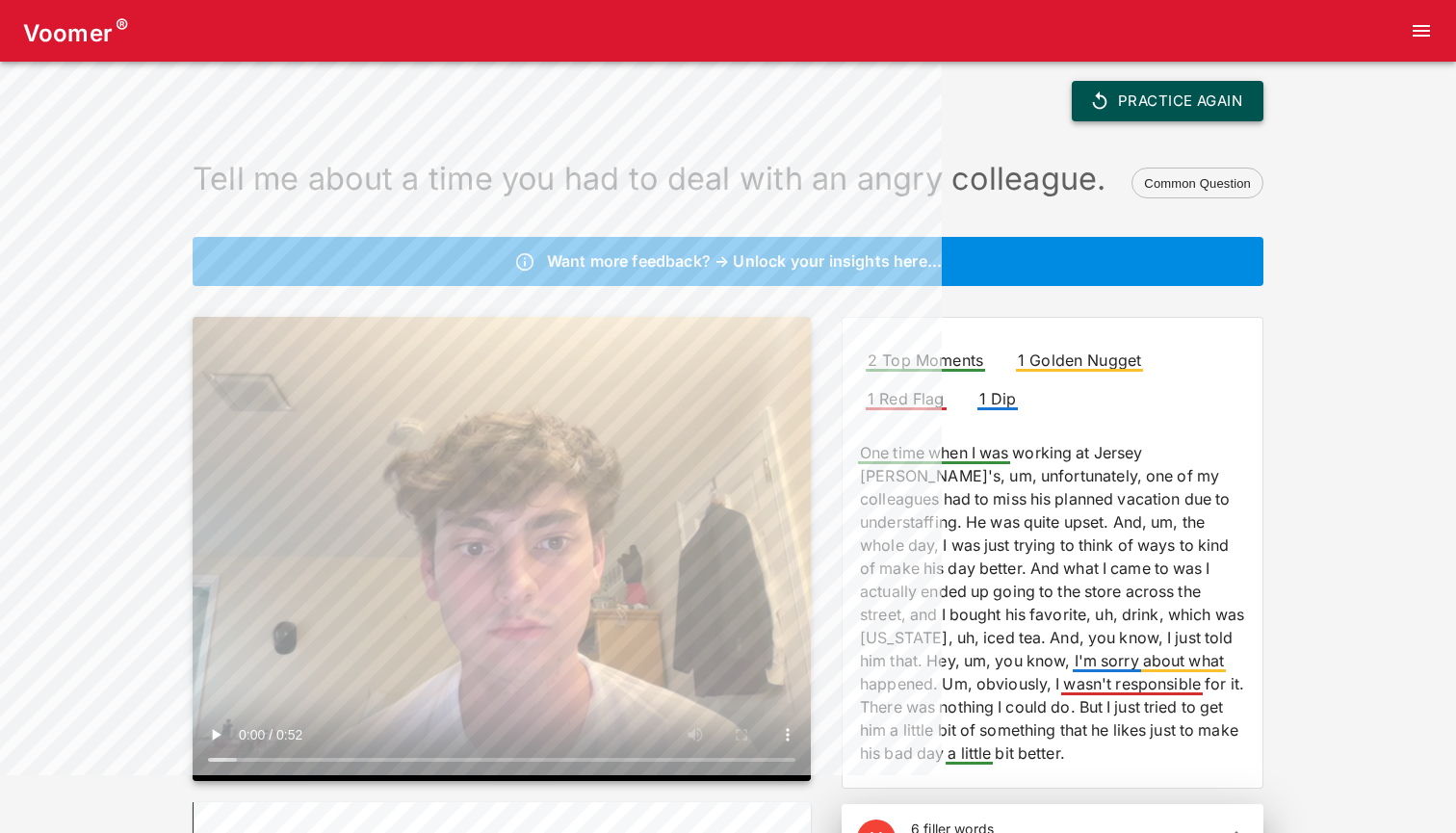 click on "Practice Again" at bounding box center [1167, 101] 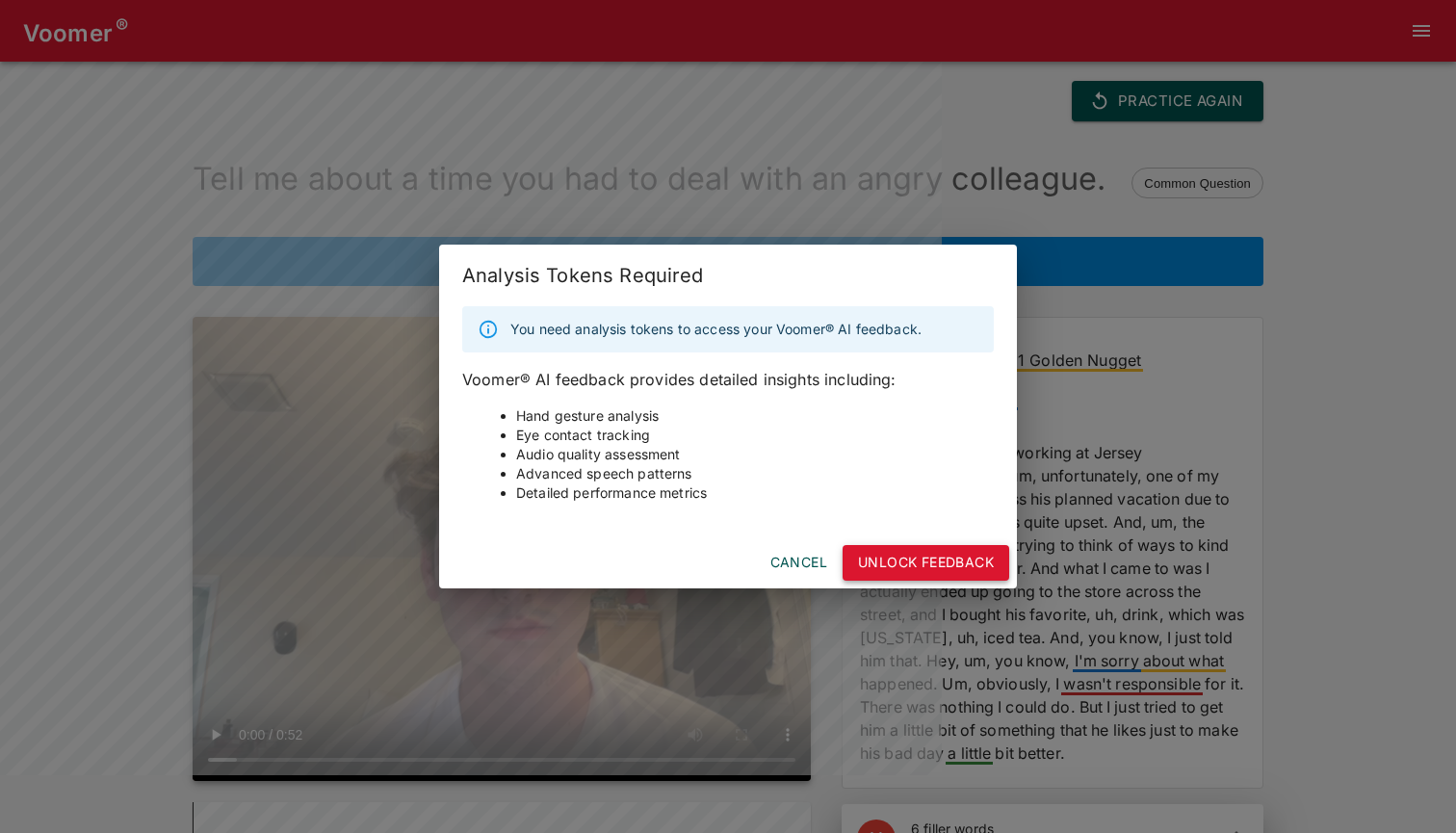 click on "Unlock Feedback" at bounding box center [925, 562] 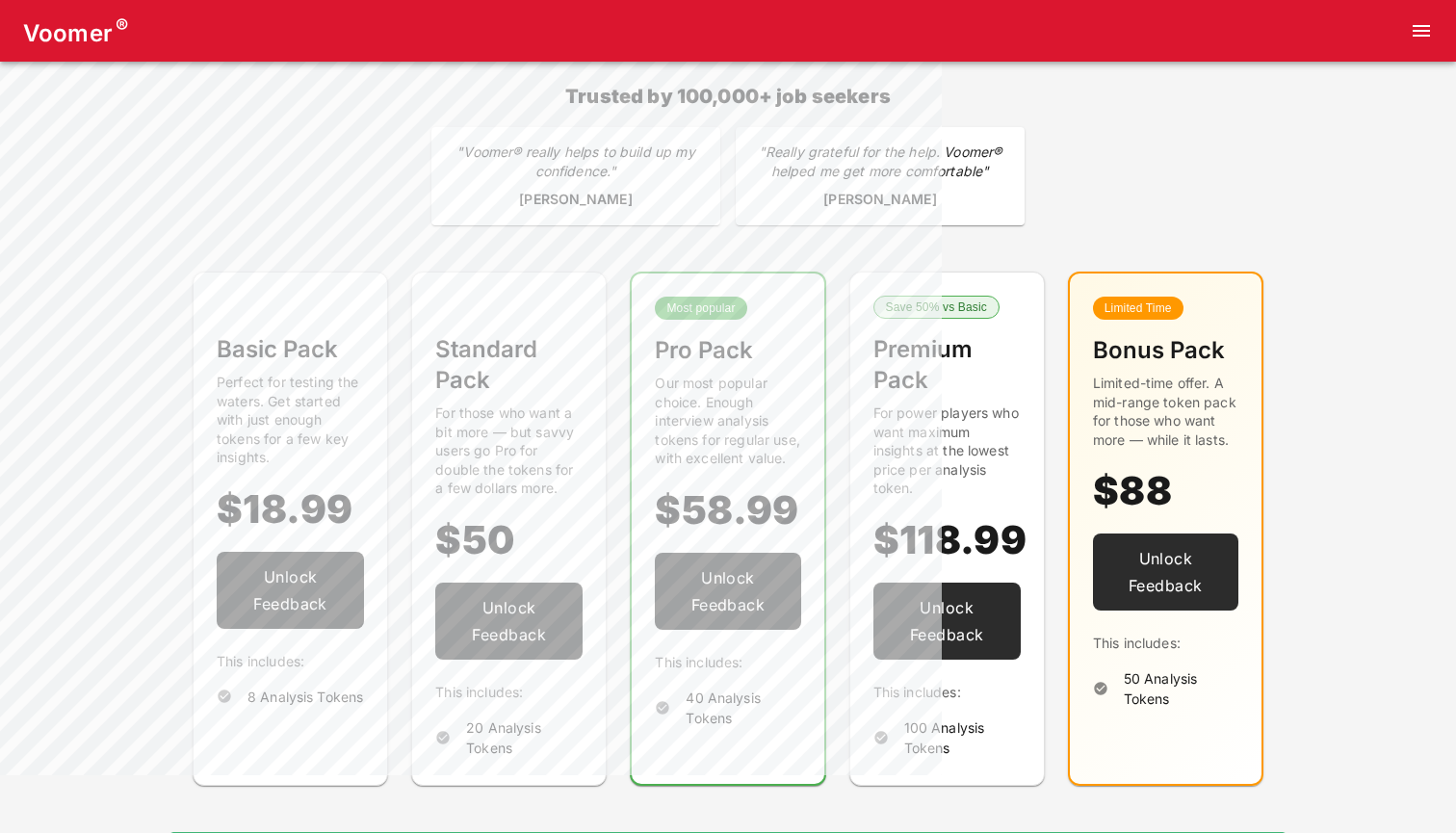 click at bounding box center (1421, 31) 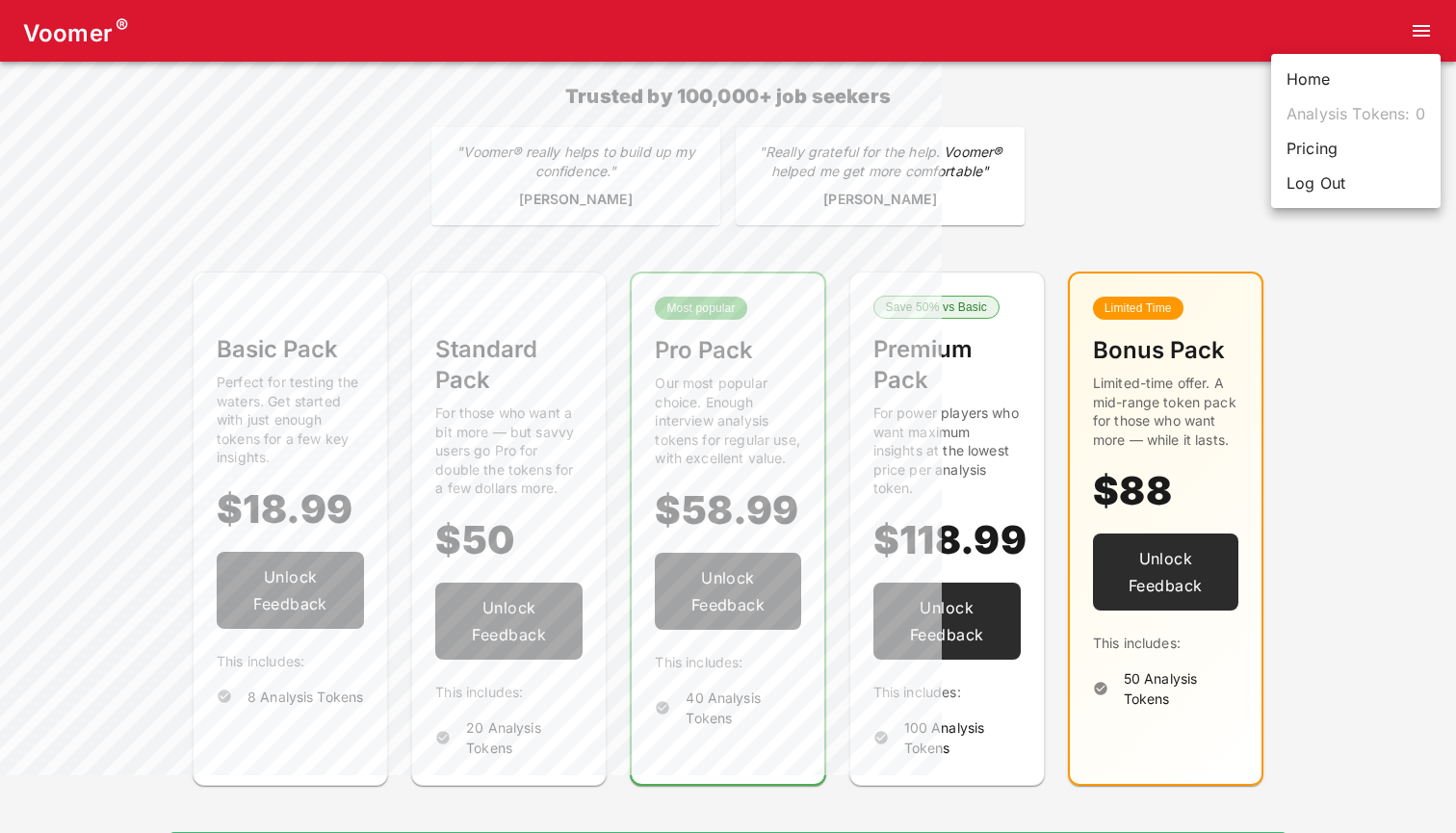 click on "Home" at bounding box center [1356, 79] 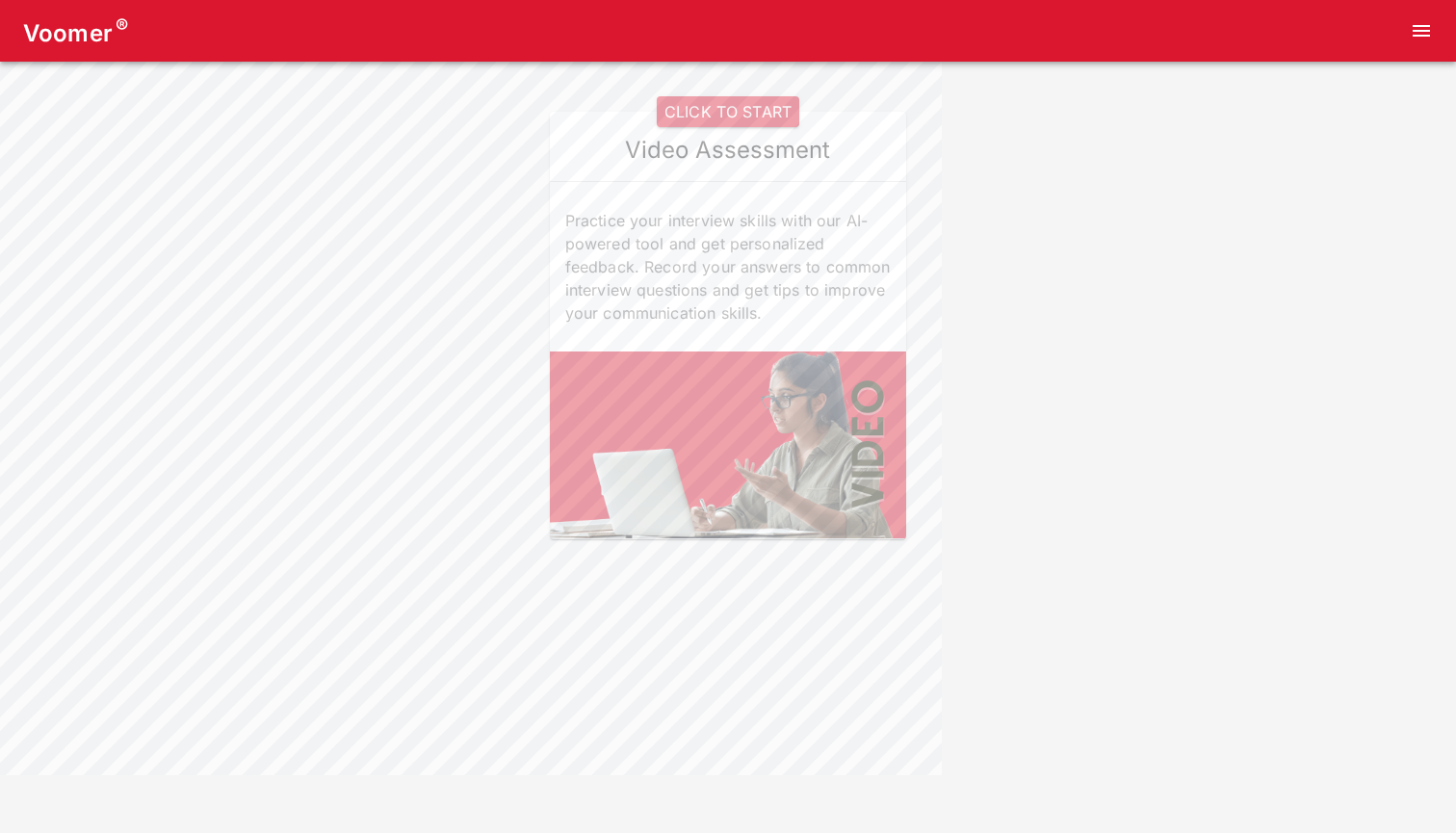 click on "CLICK TO START" at bounding box center (728, 112) 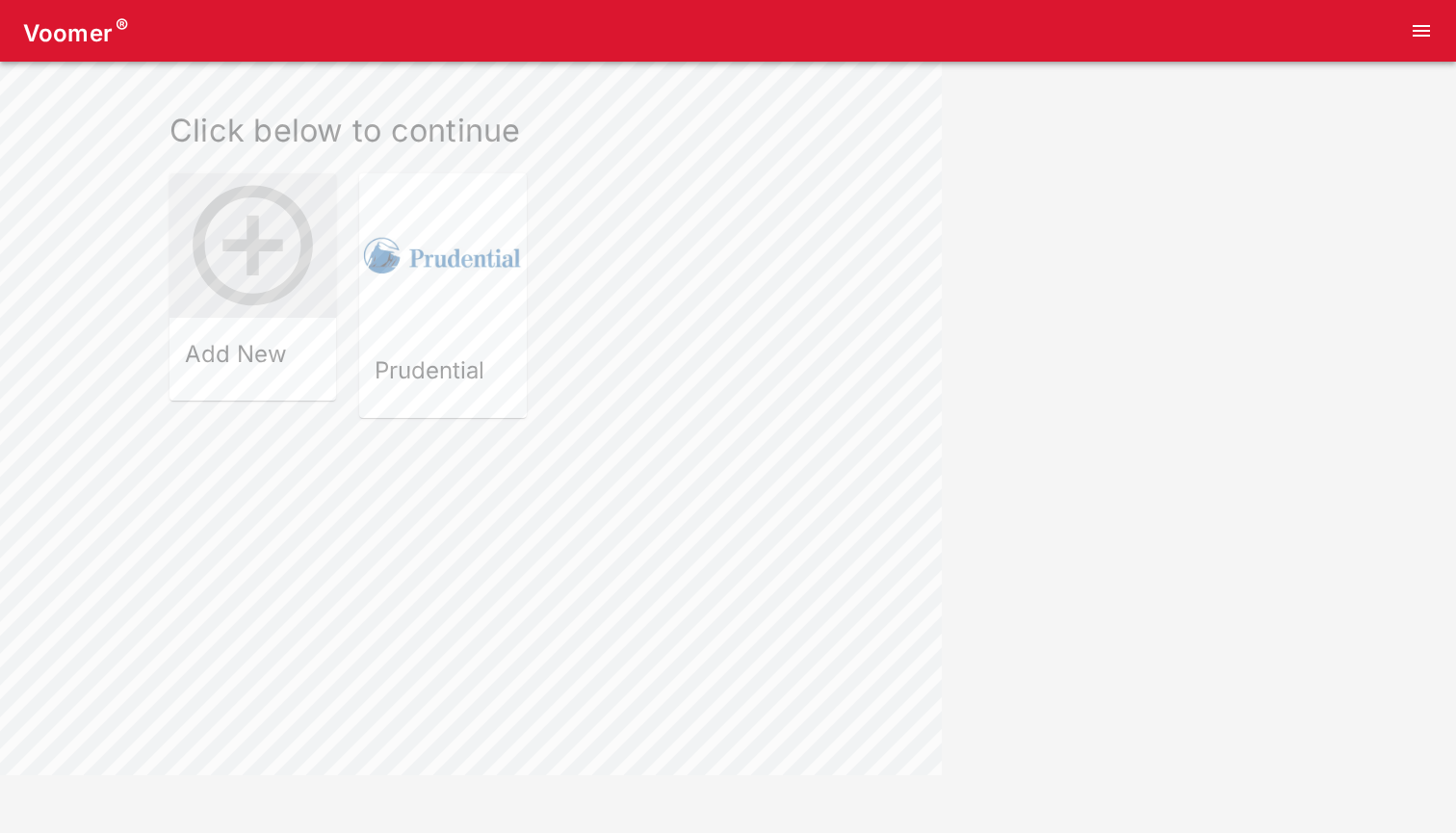 click at bounding box center (442, 256) 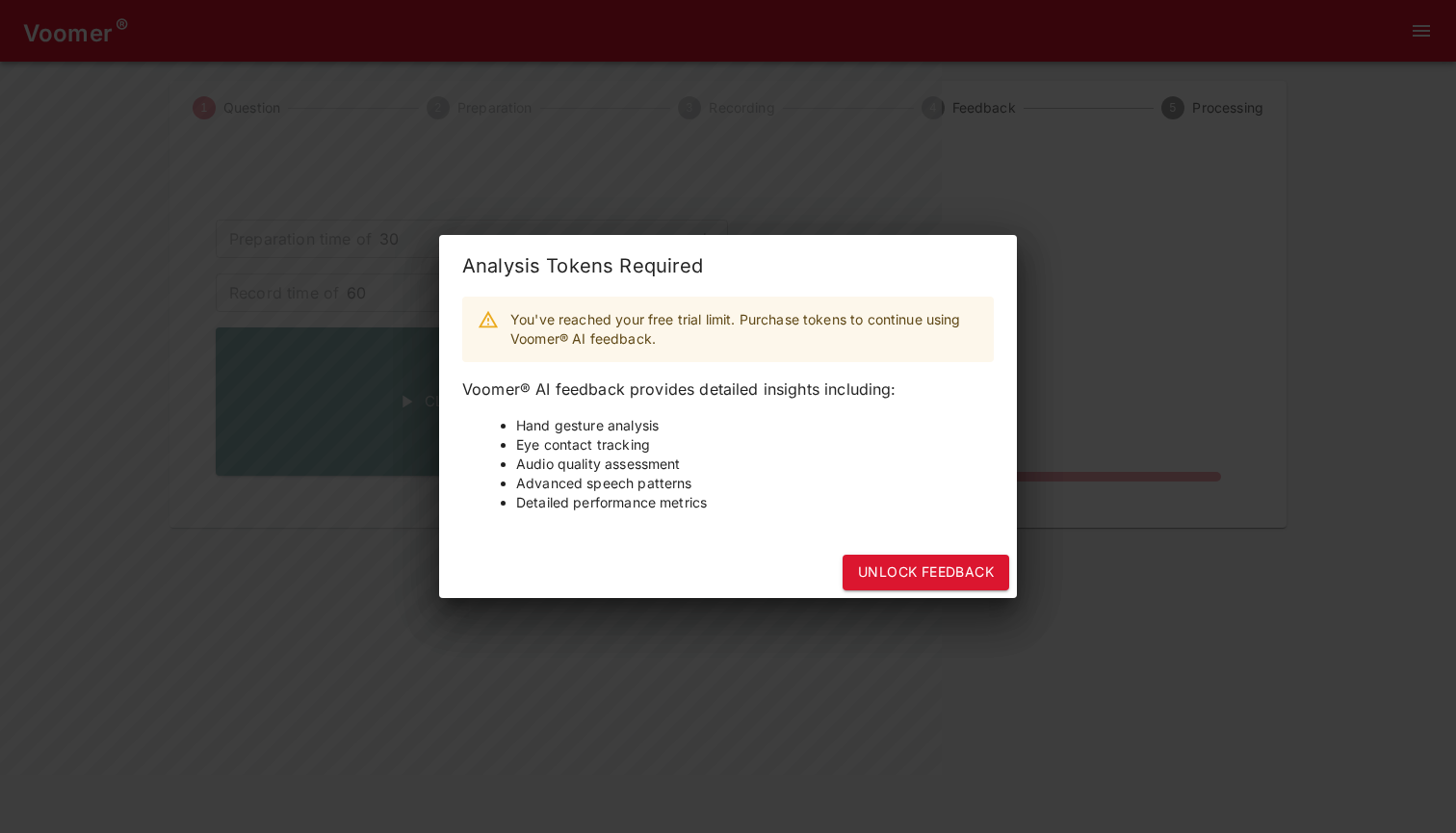 click on "Analysis Tokens Required You've reached your free trial limit. Purchase tokens to continue using Voomer® AI feedback. Voomer® AI feedback provides detailed insights including: Hand gesture analysis Eye contact tracking Audio quality assessment Advanced speech patterns Detailed performance metrics Unlock Feedback" at bounding box center (728, 416) 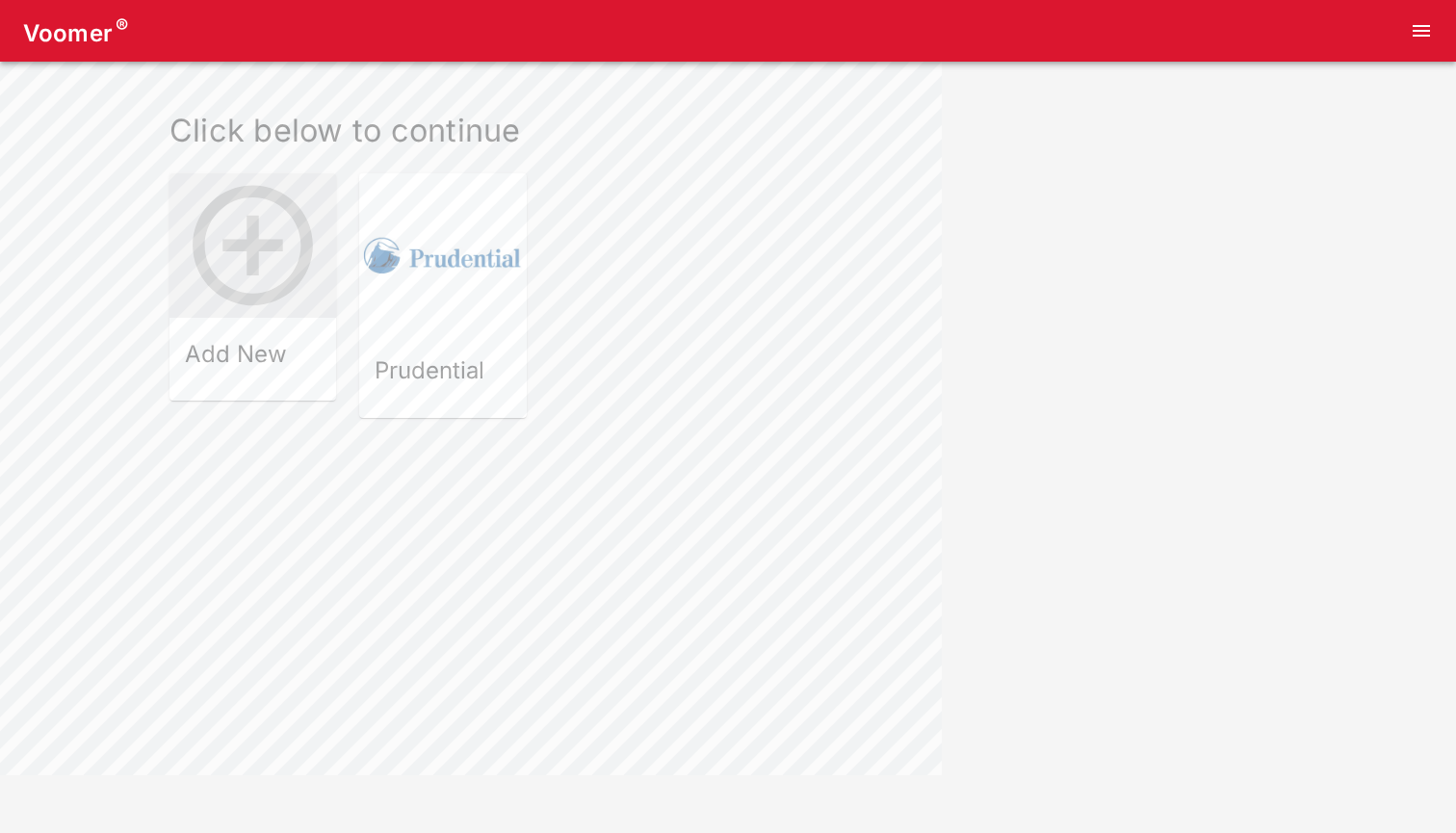 click on "Add New" at bounding box center [252, 287] 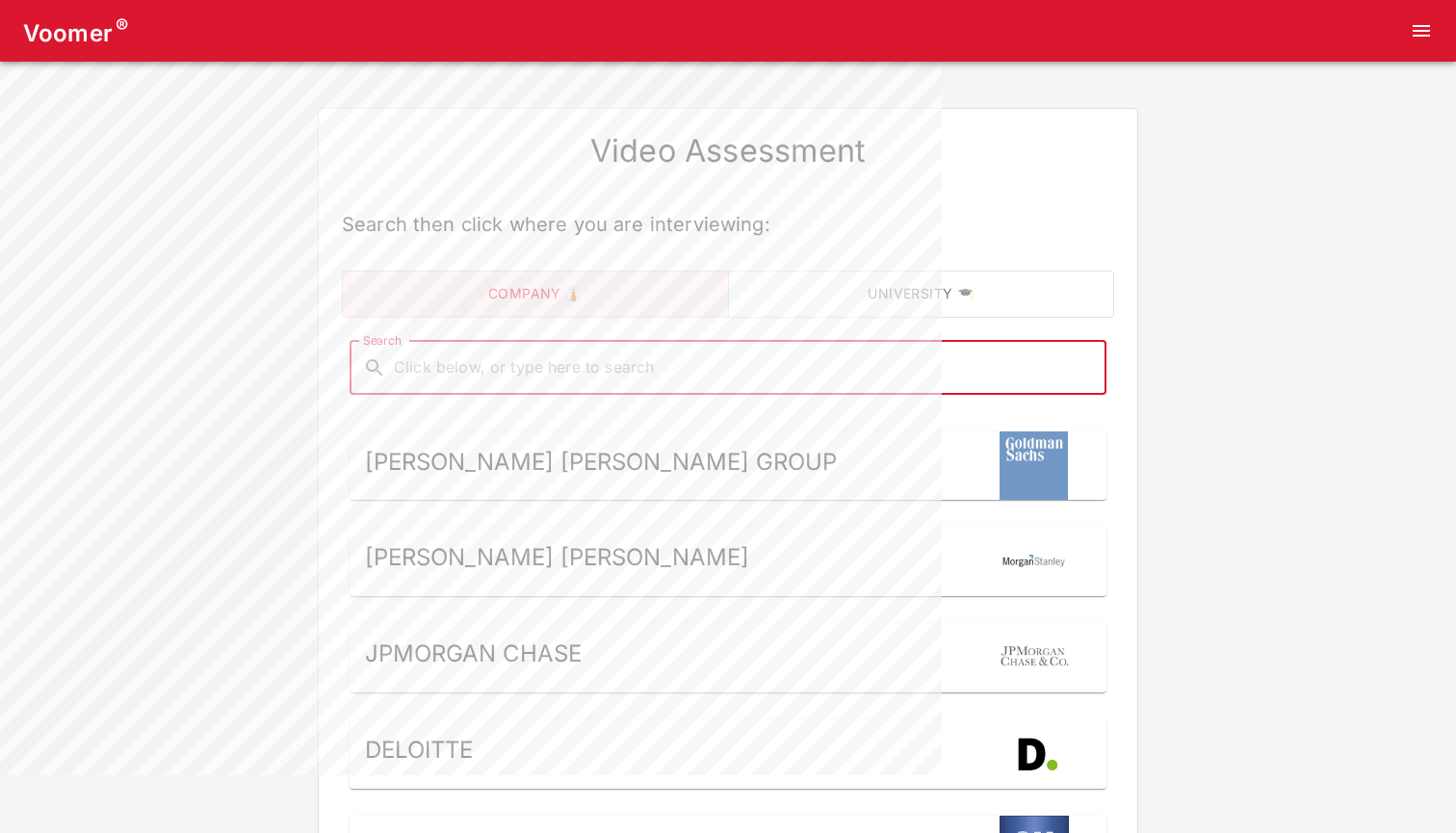 click on "Goldman Sachs Group" at bounding box center [601, 461] 